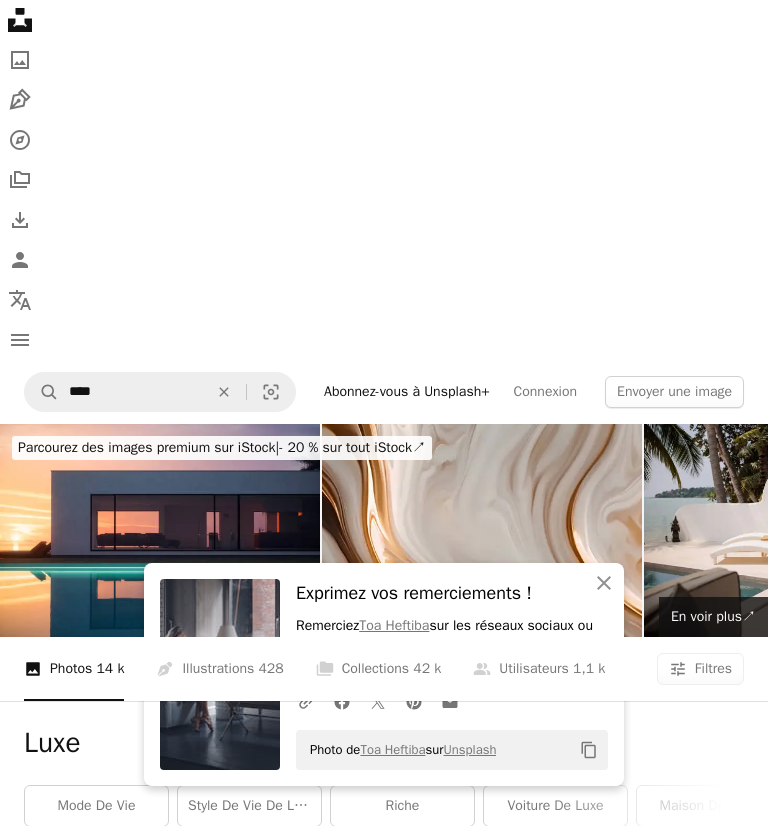 click at bounding box center (220, 674) 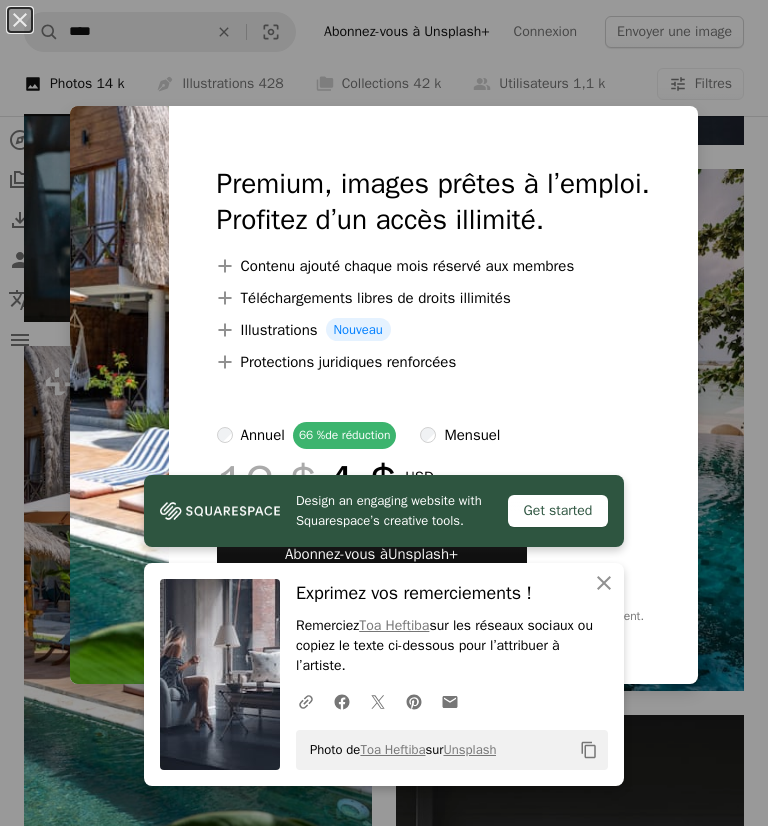 scroll, scrollTop: 9805, scrollLeft: 0, axis: vertical 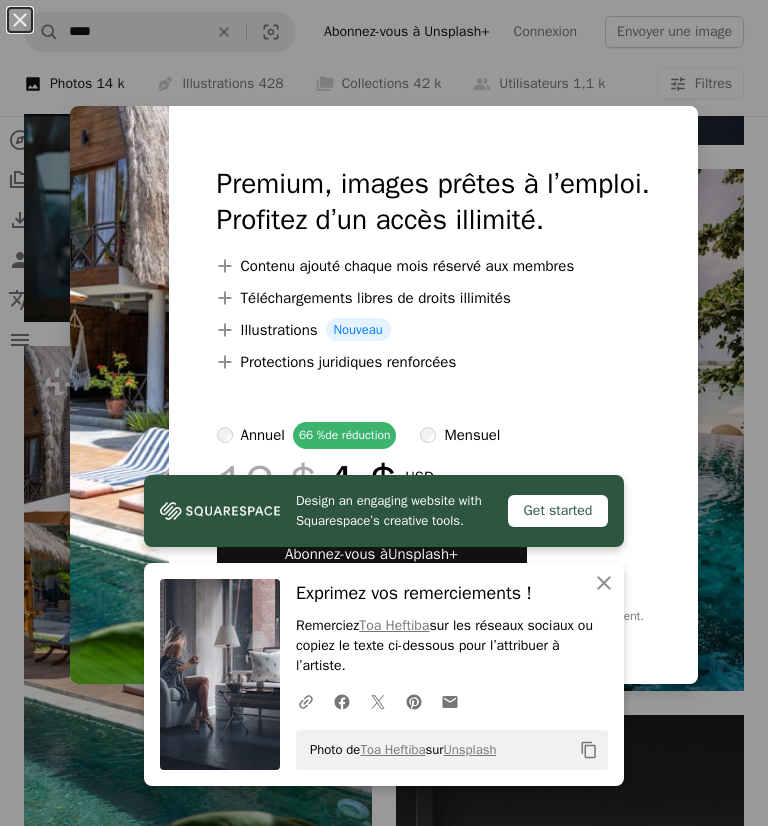 click on "An X shape Design an engaging website with Squarespace’s creative tools. Get started An X shape Fermer Exprimez vos remerciements ! Remerciez  [FIRST] [LAST]  sur les réseaux sociaux ou copiez le texte ci-dessous pour l’attribuer à l’artiste. A URL sharing icon (chains) Facebook icon X (formerly Twitter) icon Pinterest icon An envelope Photo de  [FIRST] [LAST]  sur  Unsplash
Copy content Premium, images prêtes à l’emploi. Profitez d’un accès illimité. A plus sign Contenu ajouté chaque mois réservé aux membres A plus sign Téléchargements libres de droits illimités A plus sign Illustrations  Nouveau A plus sign Protections juridiques renforcées annuel 66 %  de réduction mensuel 12 $   4 $ USD par mois * Abonnez-vous à  Unsplash+ * Facturé à l’avance en cas de paiement annuel  48 $ Plus les taxes applicables. Renouvellement automatique. Annuler à tout moment." at bounding box center [384, 413] 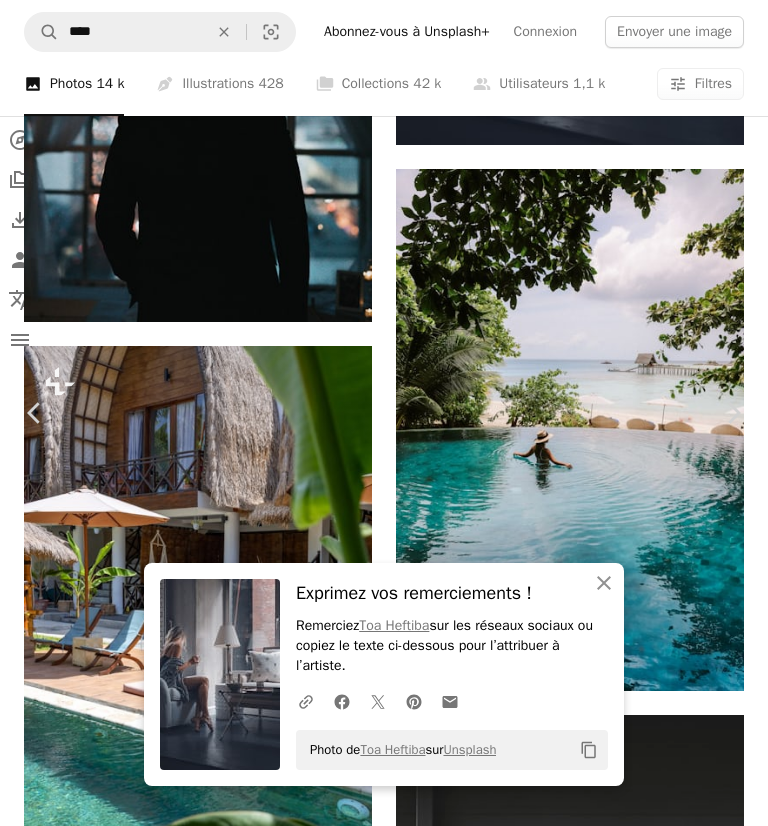 click on "An X shape" 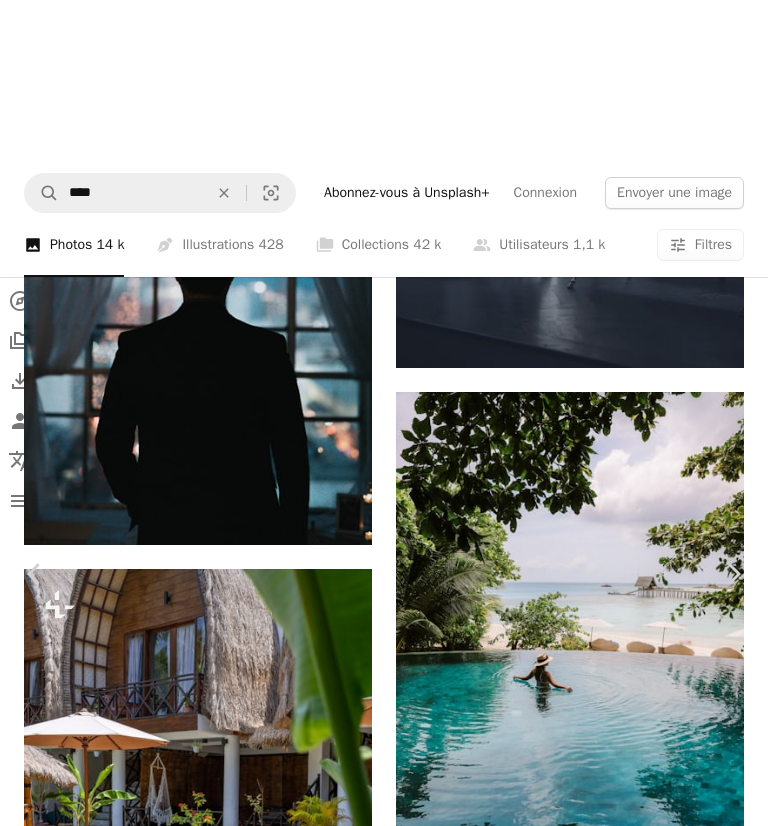 scroll, scrollTop: 9348, scrollLeft: 0, axis: vertical 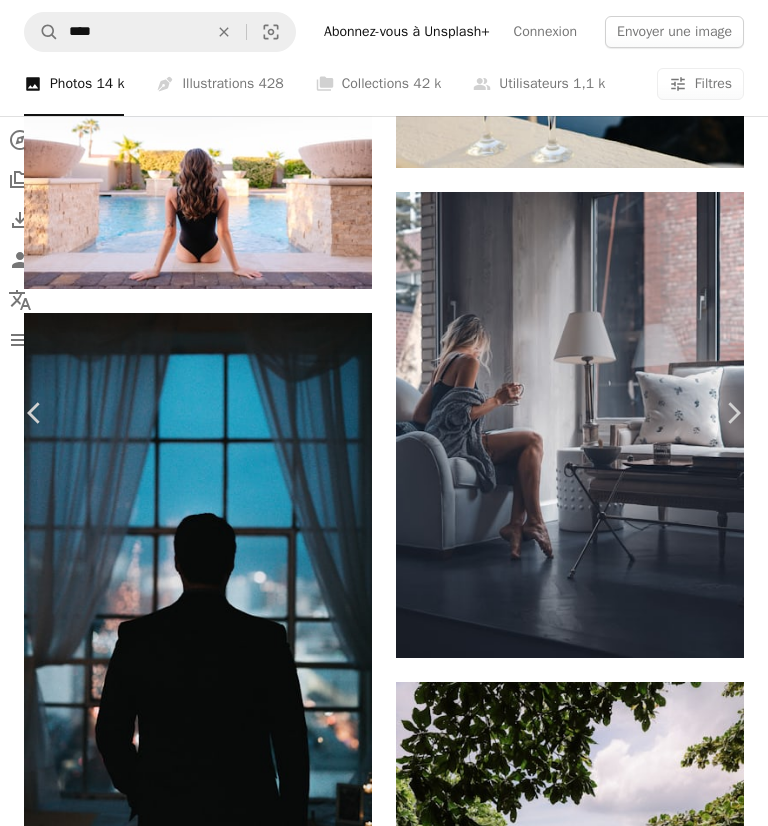 click on "An X shape Chevron left Chevron right [FIRST] [LAST] Disponible à l’embauche A checkmark inside of a circle A heart A plus sign Modifier l’image   Plus sign for Unsplash+ Télécharger gratuitement Chevron down Zoom in Vues 13 284 629 Téléchargements 91 753 Présentée dans Photos ,  Intérieurs A forward-right arrow Partager Info icon Infos More Actions A map marker Manhattan, New York, United States Calendar outlined Publiée le  3 septembre 2018 Safety Utilisation gratuite sous la  Licence Unsplash femme sombre Design d’intérieur New York femelle concevoir chambre table canapé chaise mode de vie appartement lampe Manhattan blonde dedans femme tatouée espace vital portrait de mauvaise humeur Tatoué Images gratuites Parcourez des images premium sur iStock  |  - 20 % avec le code UNSPLASH20 Rendez-vous sur iStock  ↗ Images associées A heart A plus sign [FIRST] [LAST] Disponible à l’embauche A checkmark inside of a circle Arrow pointing down Plus sign for Unsplash+ A heart A plus sign" at bounding box center [384, 6462] 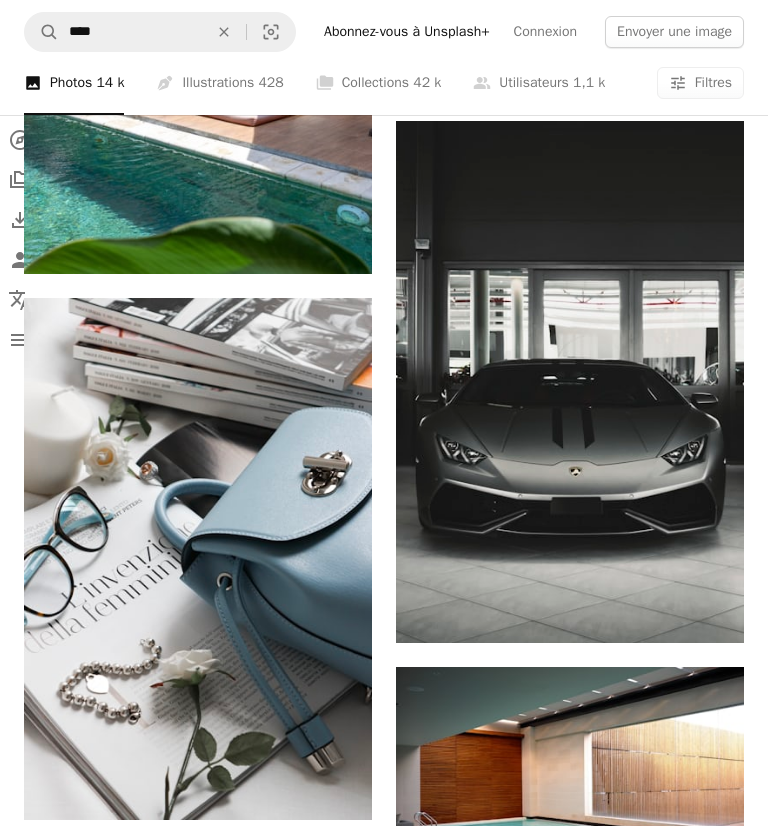 scroll, scrollTop: 10399, scrollLeft: 0, axis: vertical 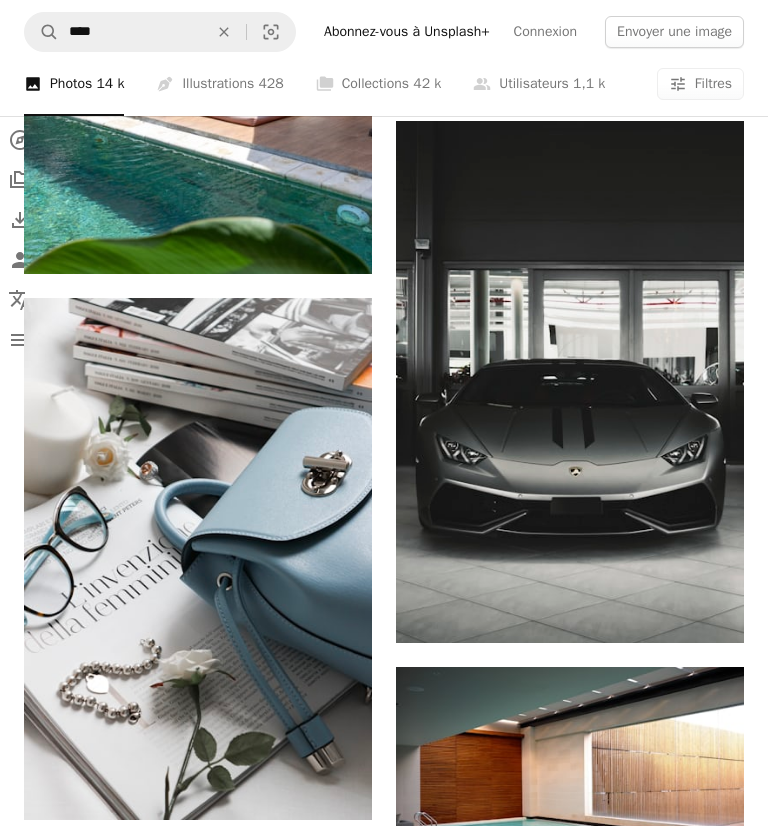 click at bounding box center (570, 382) 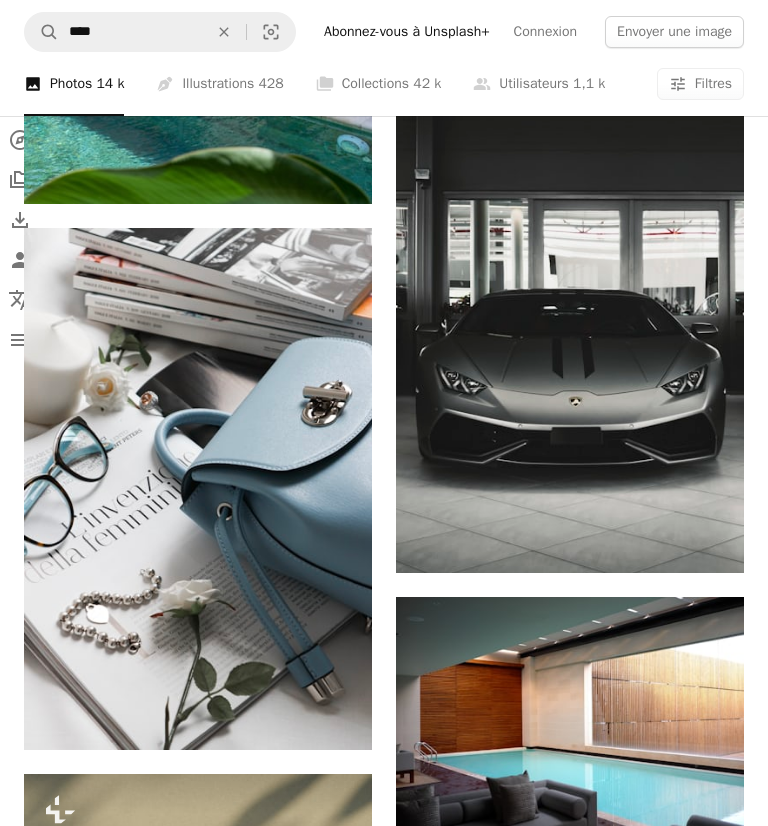 scroll, scrollTop: 10468, scrollLeft: 0, axis: vertical 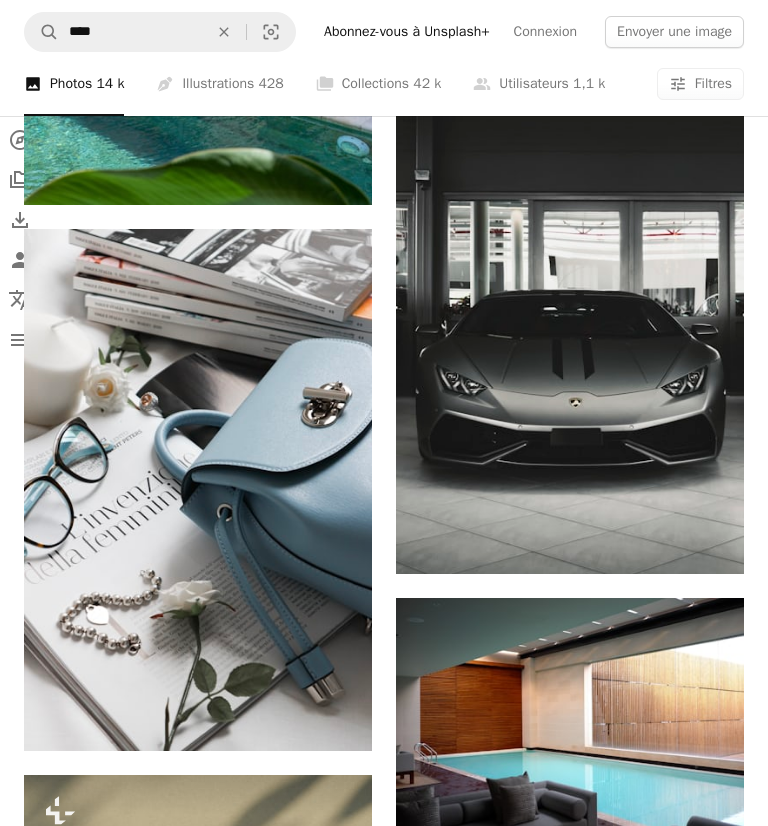 click on "Arrow pointing down" at bounding box center (704, 538) 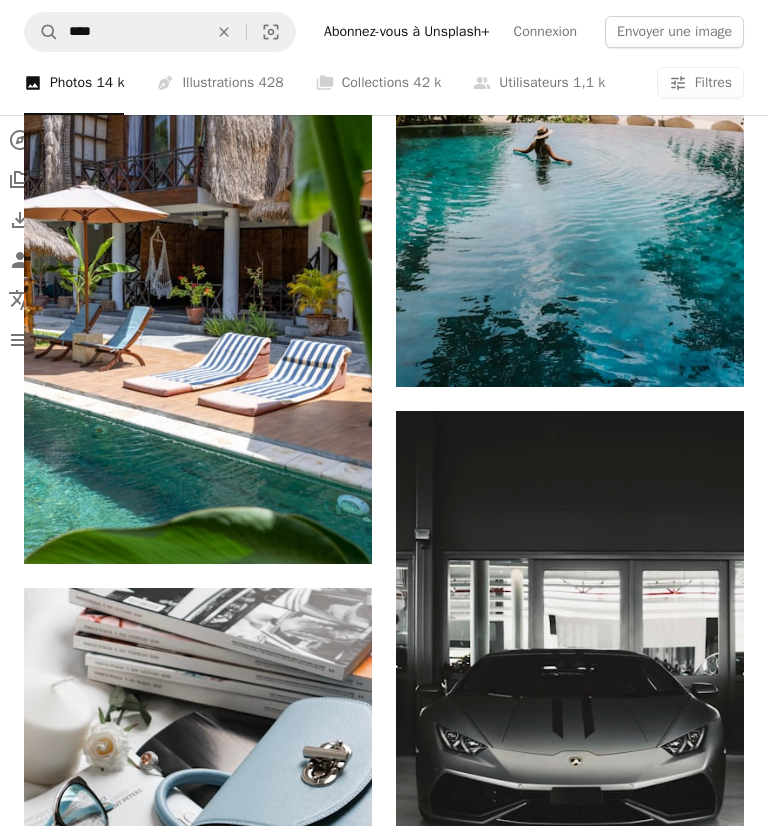 scroll, scrollTop: 10109, scrollLeft: 0, axis: vertical 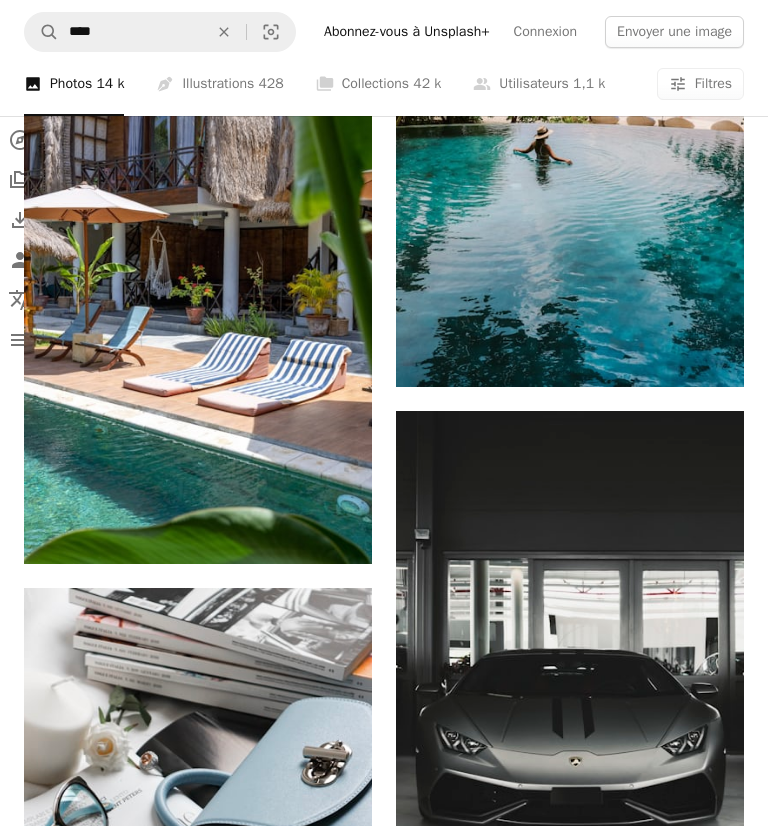 click at bounding box center [570, 672] 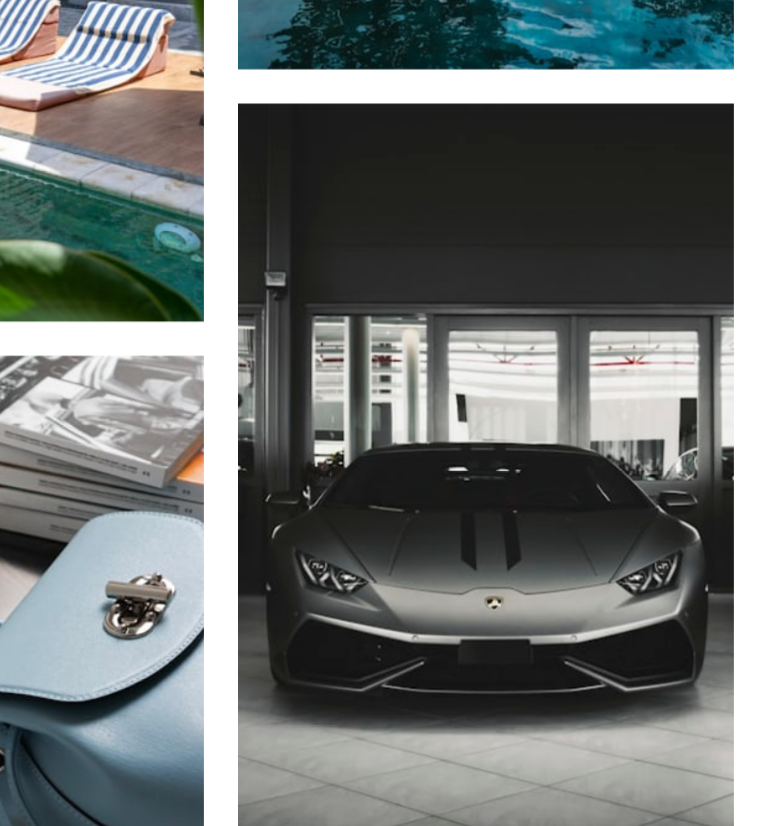 scroll, scrollTop: 10285, scrollLeft: 0, axis: vertical 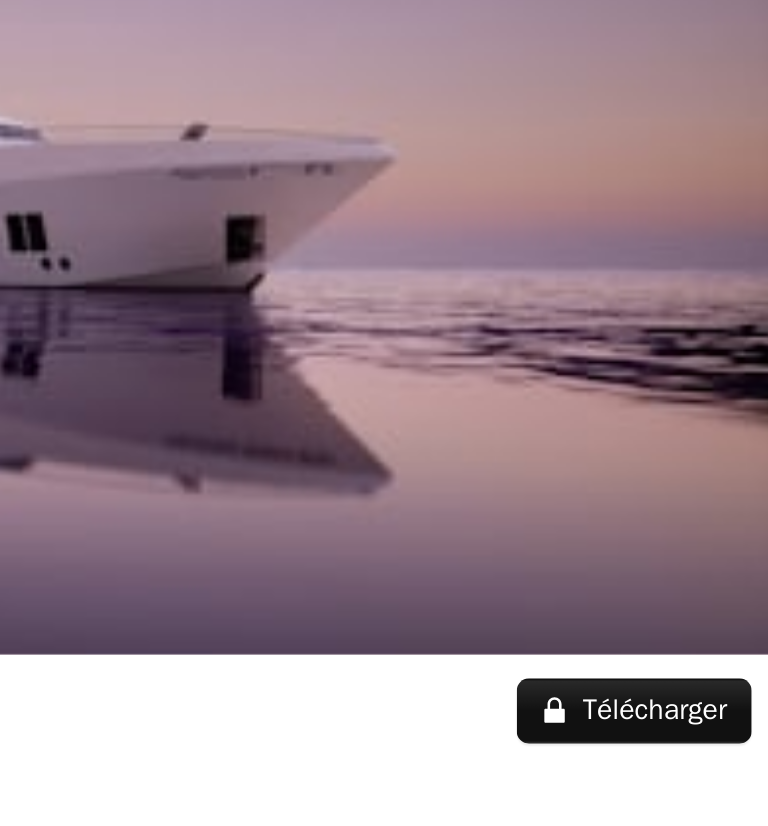 click on "An X shape Fermer Exprimez vos remerciements ! Remerciez  [FIRST] [LAST]  sur les réseaux sociaux. A URL sharing icon (chains) Facebook icon X (formerly Twitter) icon Pinterest icon An envelope" at bounding box center (384, 55880) 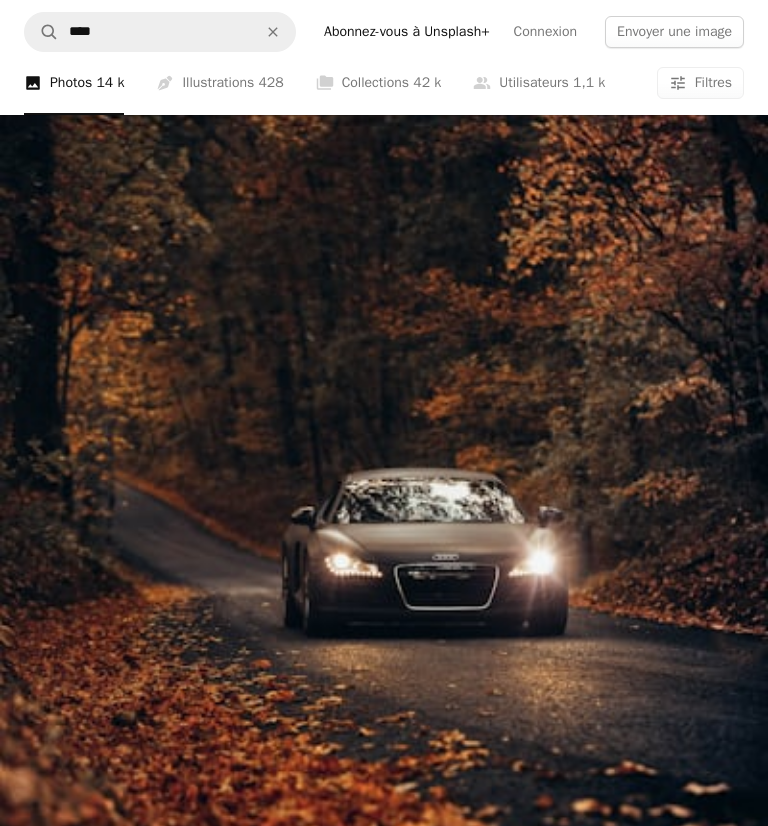 scroll, scrollTop: 29428, scrollLeft: 0, axis: vertical 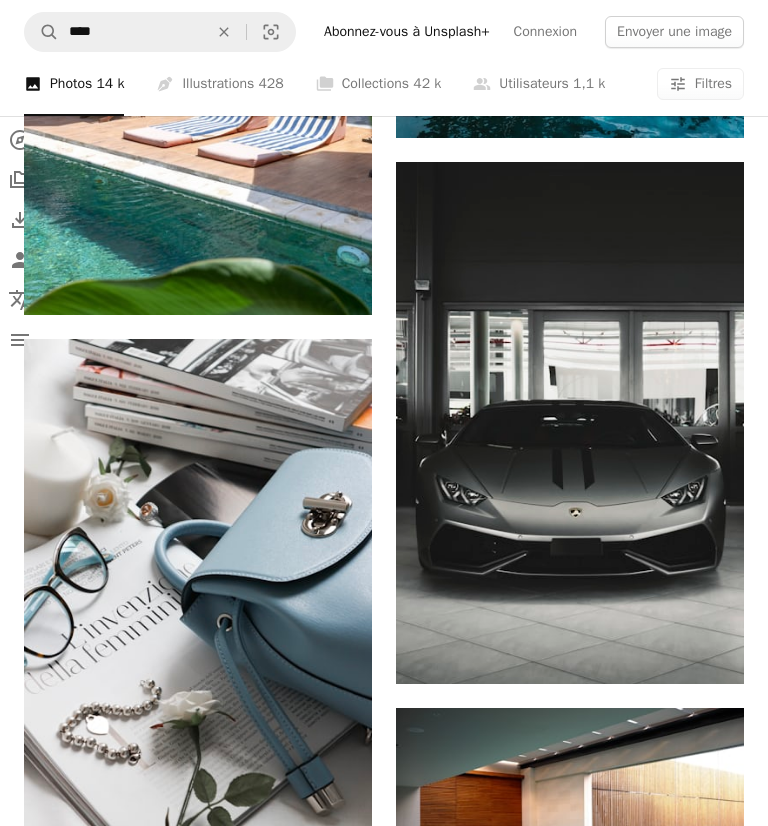 click at bounding box center [570, 423] 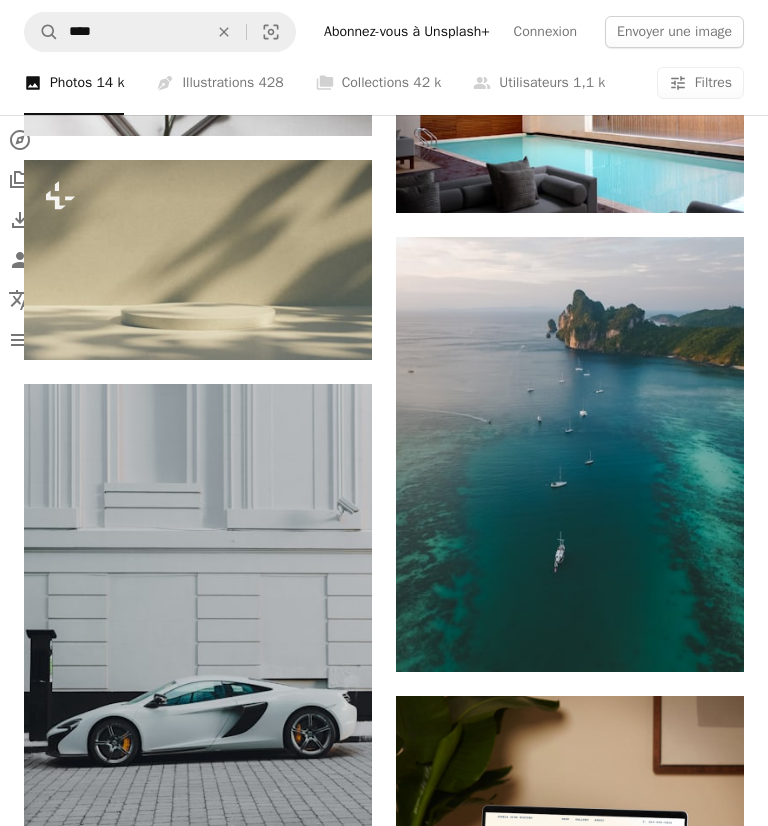 scroll, scrollTop: 11083, scrollLeft: 0, axis: vertical 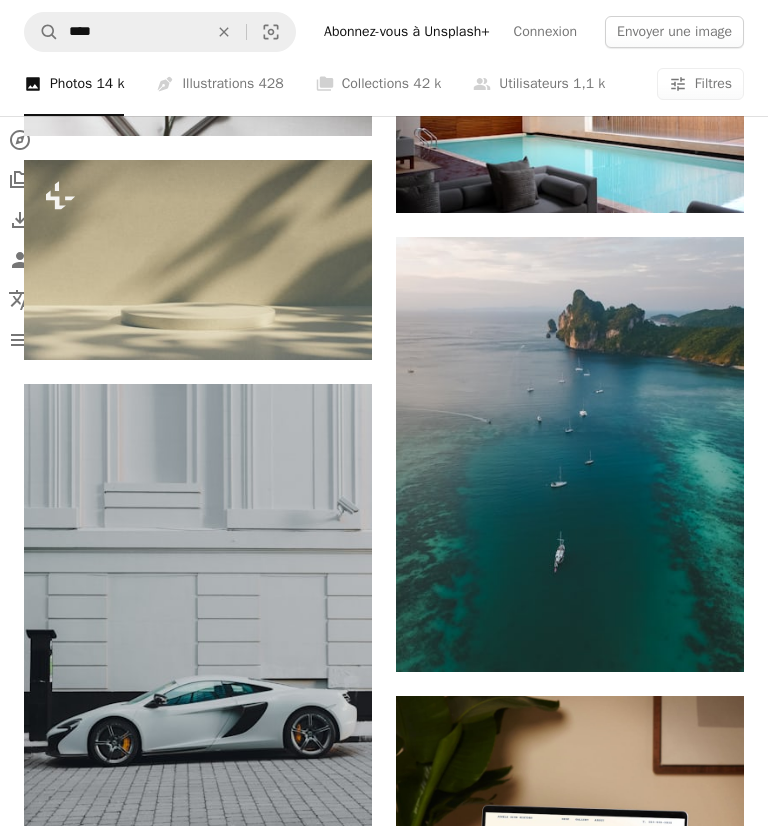 click at bounding box center [570, 454] 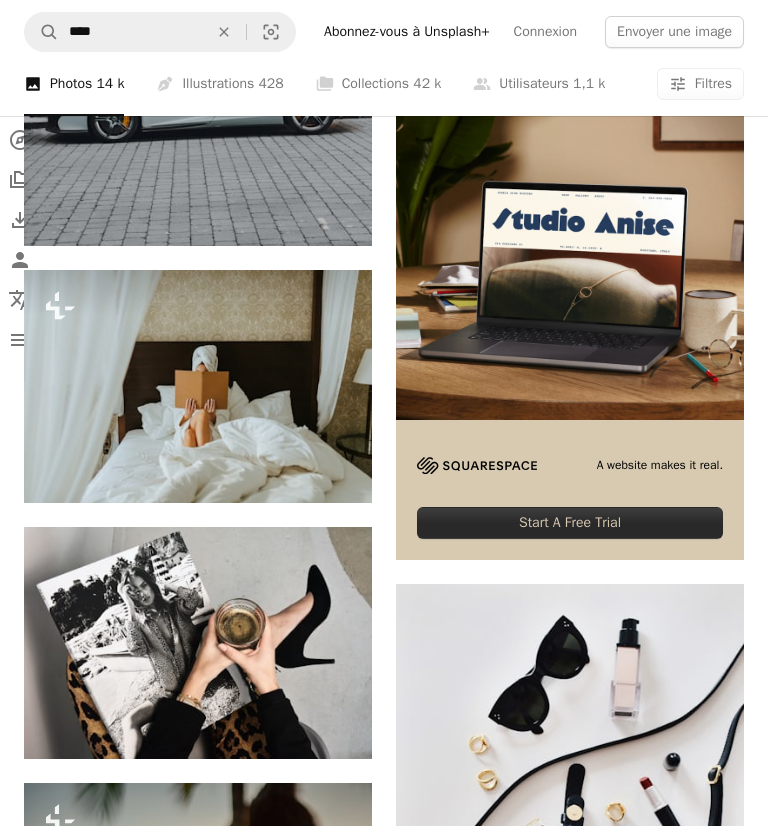scroll, scrollTop: 12070, scrollLeft: 0, axis: vertical 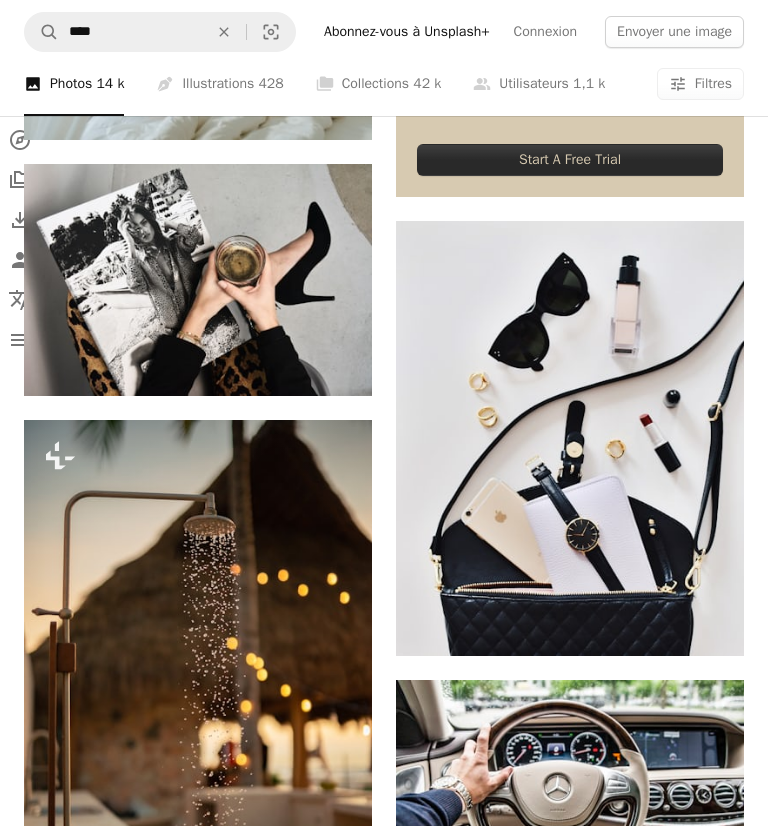 click at bounding box center (198, 681) 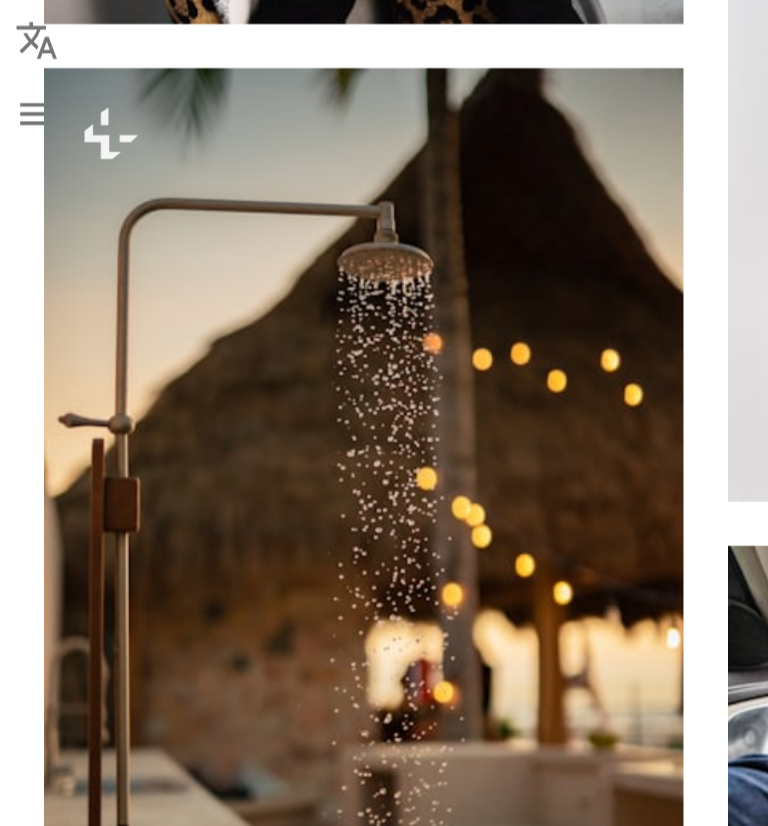 click on "A lock   Télécharger" at bounding box center [295, 801] 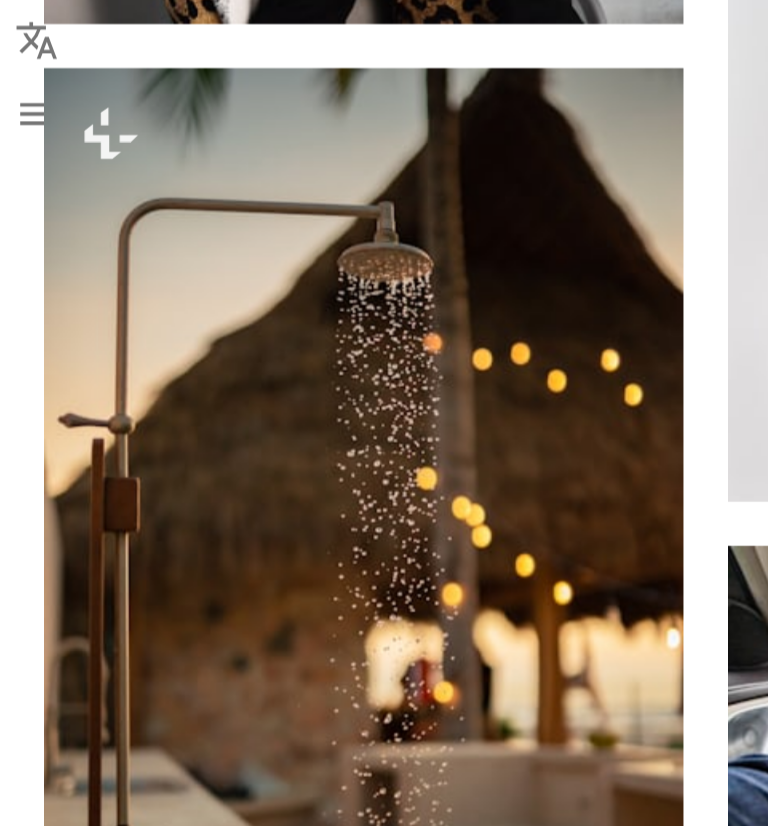 click on "An X shape Premium, images prêtes à l’emploi. Profitez d’un accès illimité. A plus sign Contenu ajouté chaque mois réservé aux membres A plus sign Téléchargements libres de droits illimités A plus sign Illustrations  Nouveau A plus sign Protections juridiques renforcées annuel 66 %  de réduction mensuel 12 $   4 $ USD par mois * Abonnez-vous à  Unsplash+ * Facturé à l’avance en cas de paiement annuel  48 $ Plus les taxes applicables. Renouvellement automatique. Annuler à tout moment." at bounding box center (384, 3579) 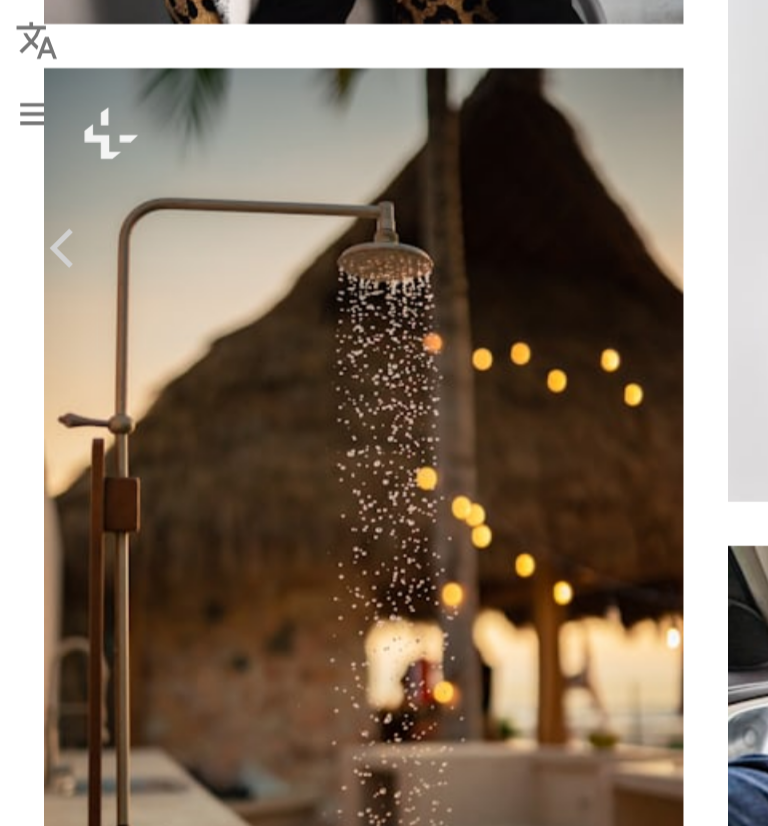click at bounding box center [384, 3579] 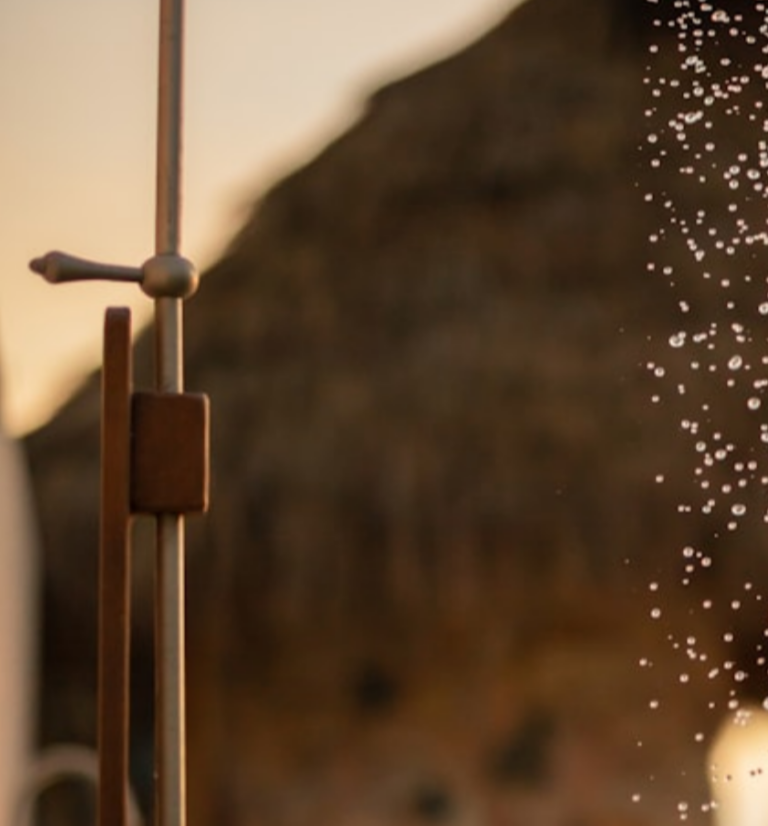 scroll, scrollTop: 12445, scrollLeft: 0, axis: vertical 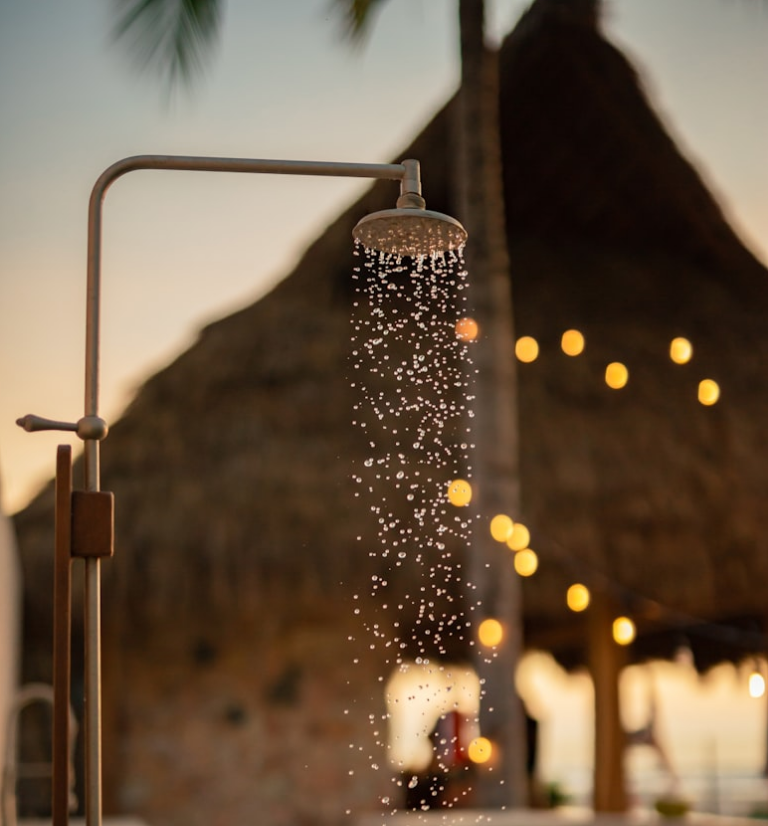 click at bounding box center (384, 576) 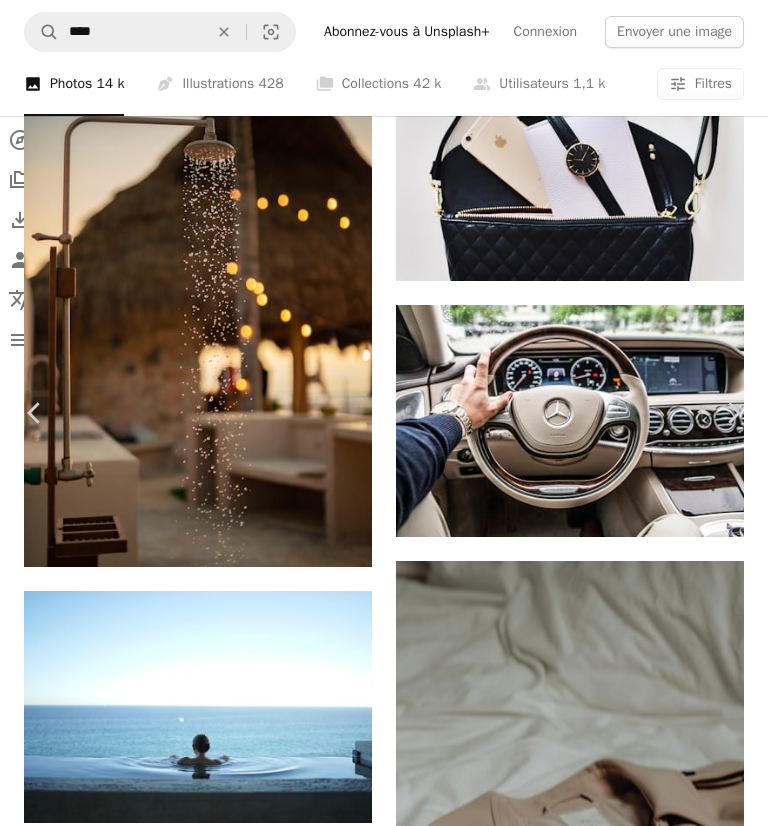 scroll, scrollTop: 932, scrollLeft: 0, axis: vertical 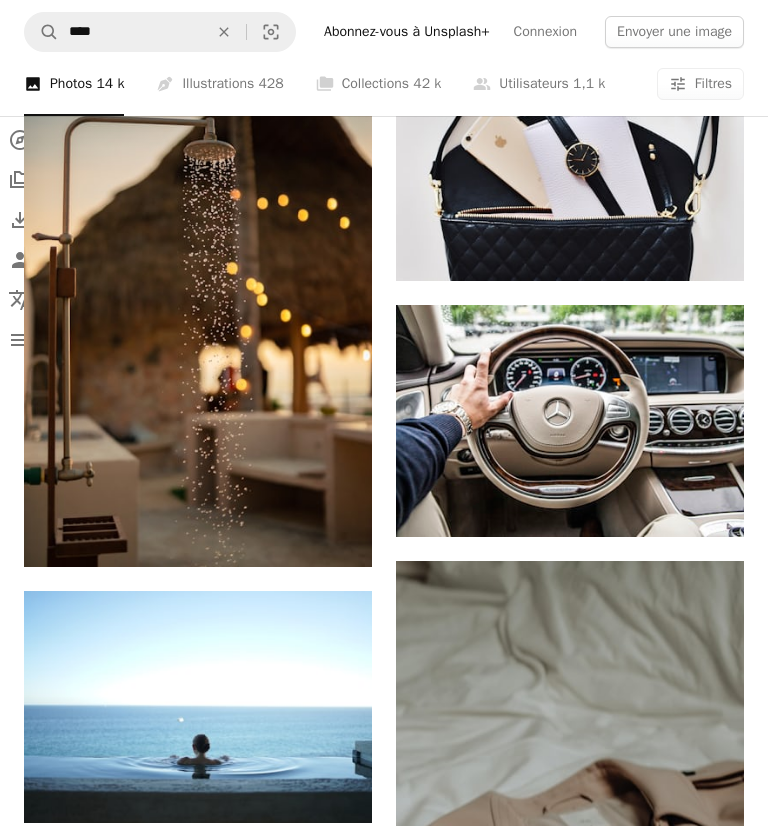 click at bounding box center [570, 870] 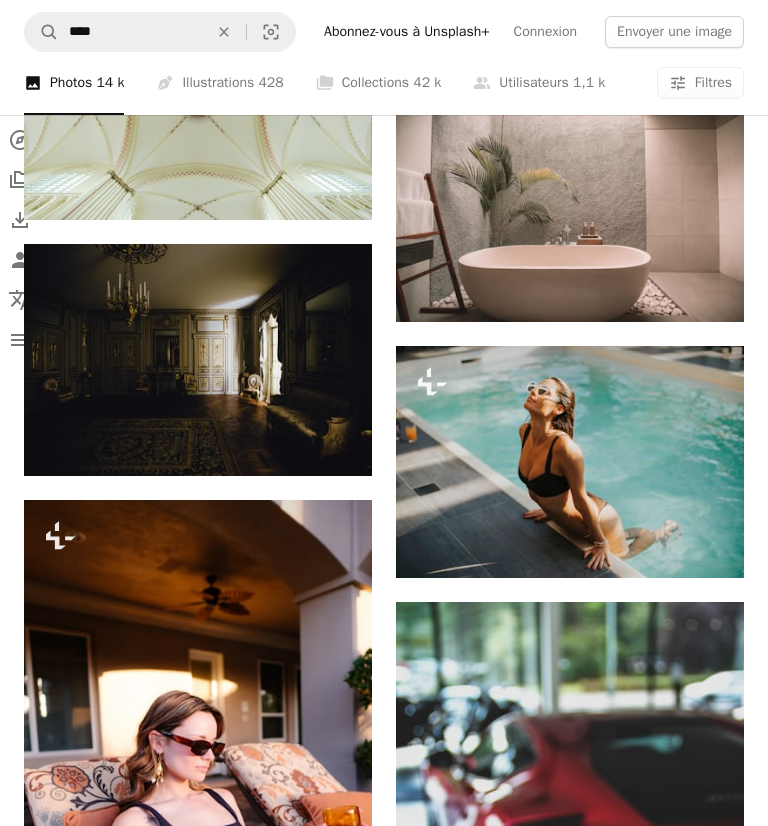 scroll, scrollTop: 13558, scrollLeft: 0, axis: vertical 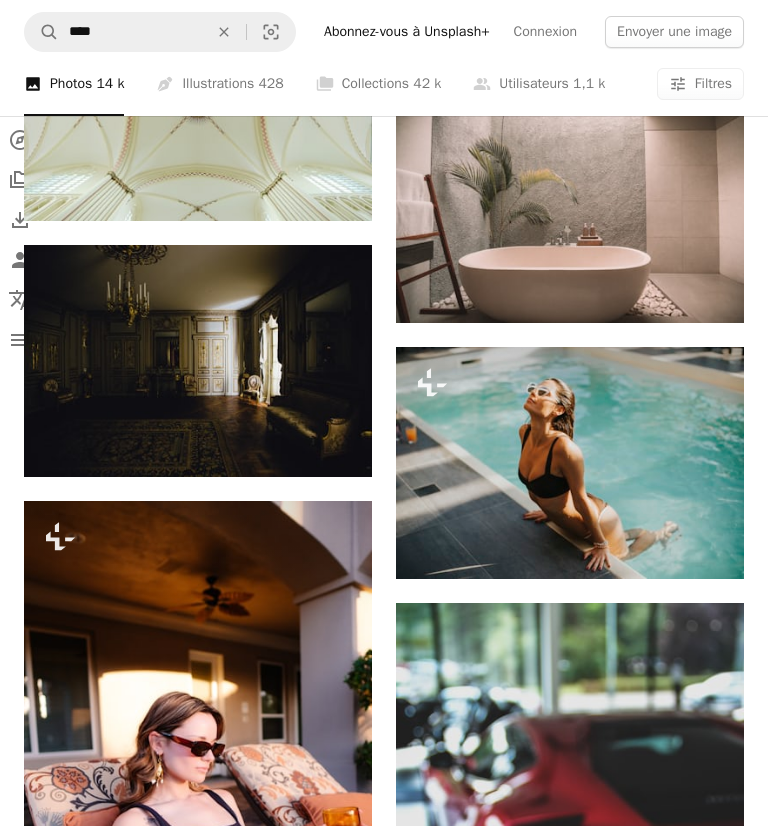 click on "Arrow pointing down" at bounding box center (332, 441) 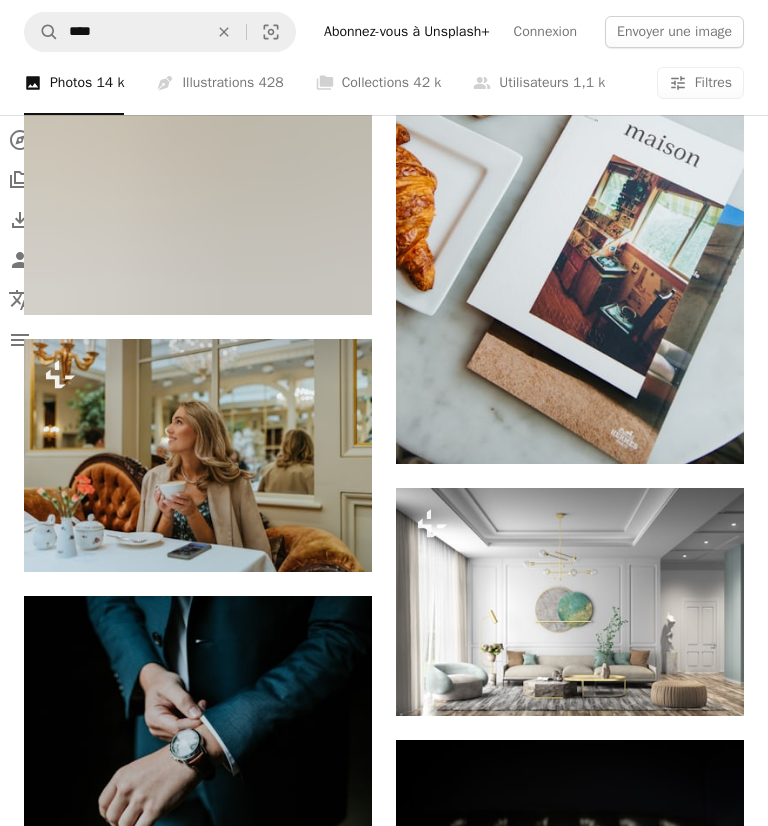 scroll, scrollTop: 14765, scrollLeft: 0, axis: vertical 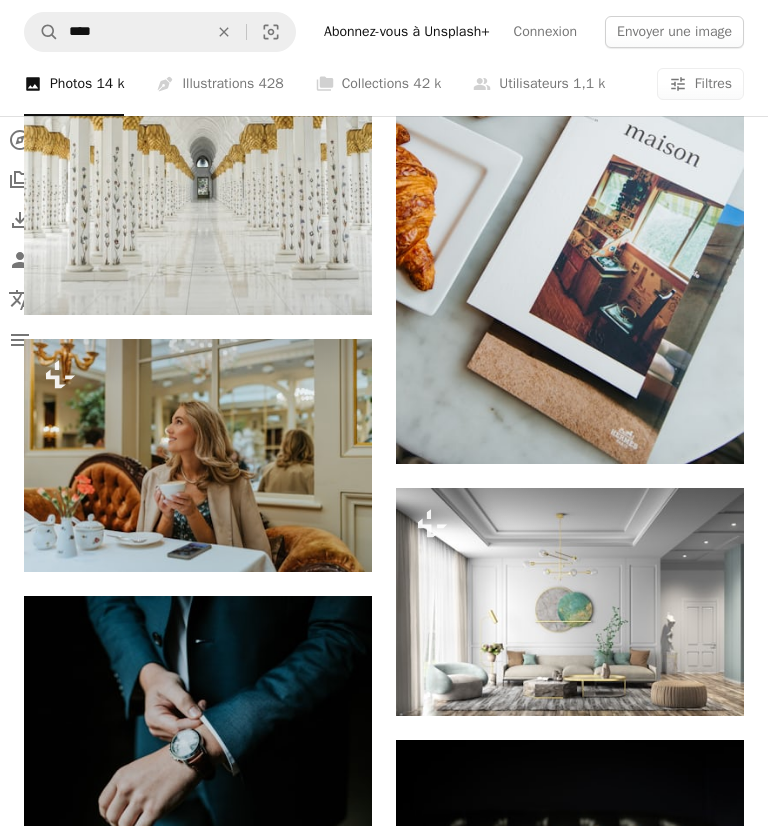 click on "A lock   Télécharger" at bounding box center [667, 680] 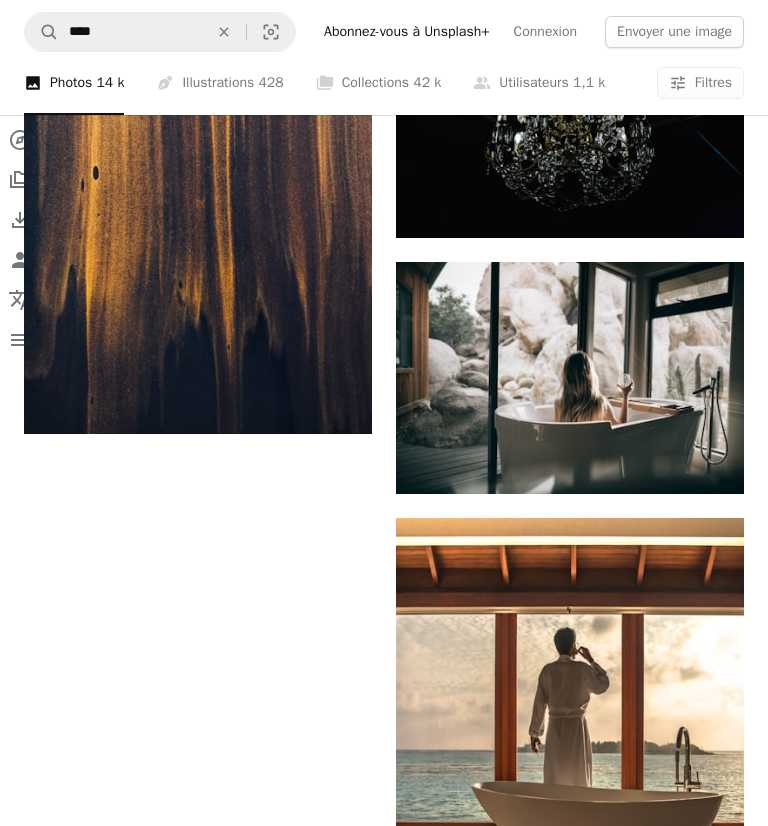 scroll, scrollTop: 16541, scrollLeft: 0, axis: vertical 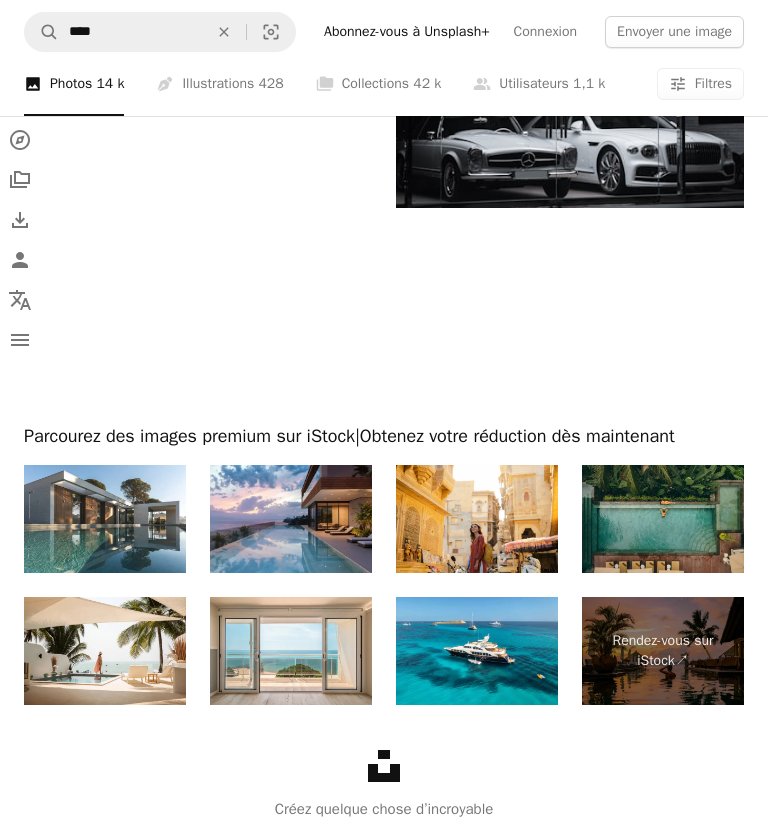 click on "An X shape Premium, images prêtes à l’emploi. Profitez d’un accès illimité. A plus sign Contenu ajouté chaque mois réservé aux membres A plus sign Téléchargements libres de droits illimités A plus sign Illustrations  Nouveau A plus sign Protections juridiques renforcées annuel 66 %  de réduction mensuel 12 $   4 $ USD par mois * Abonnez-vous à  Unsplash+ * Facturé à l’avance en cas de paiement annuel  48 $ Plus les taxes applicables. Renouvellement automatique. Annuler à tout moment." at bounding box center (384, 1279) 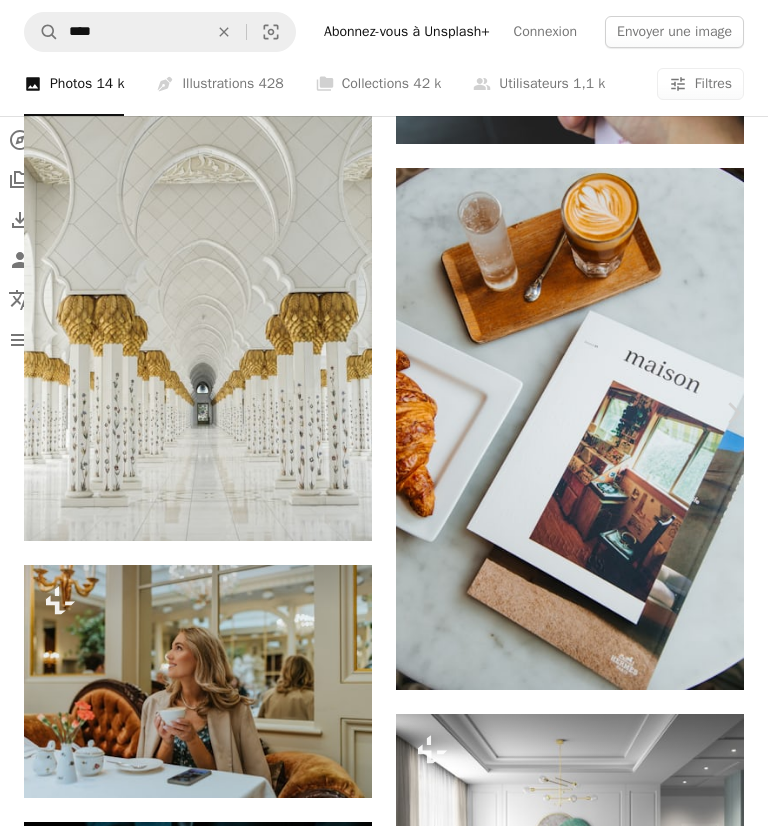 scroll, scrollTop: 14538, scrollLeft: 0, axis: vertical 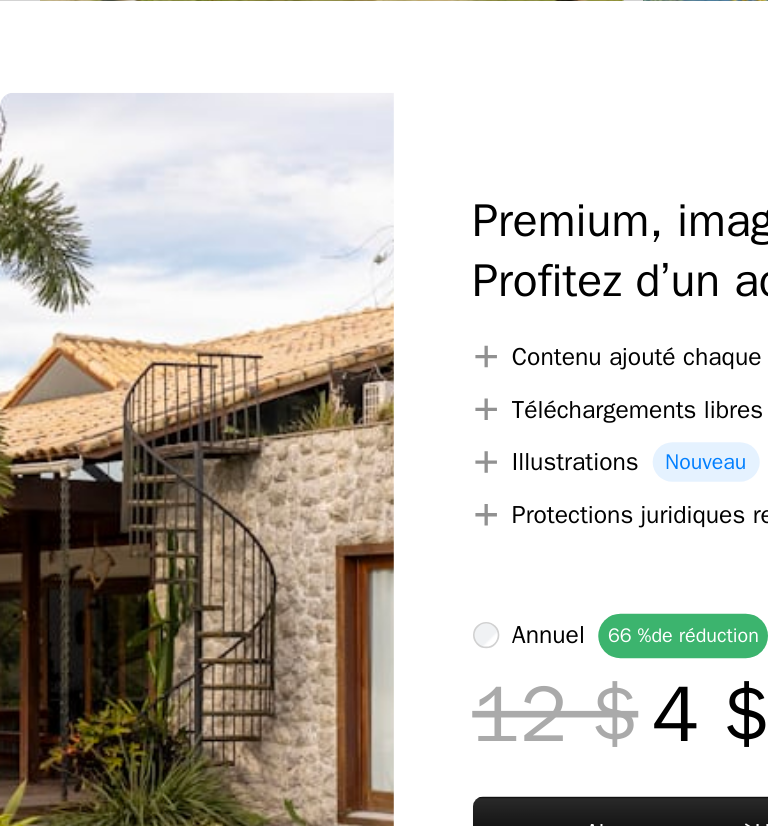 click at bounding box center [119, 345] 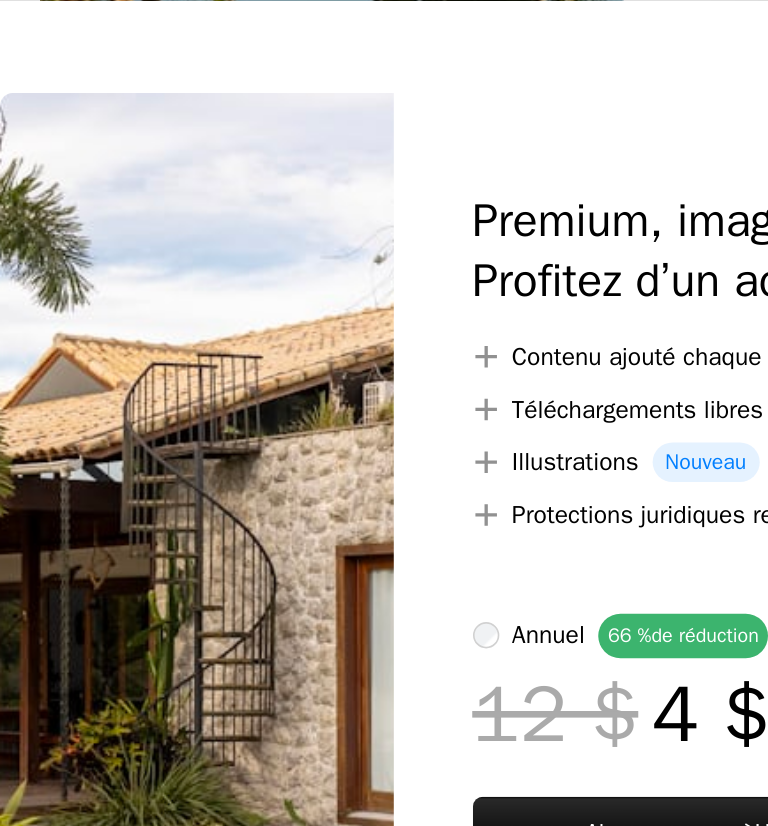 scroll, scrollTop: 6100, scrollLeft: 0, axis: vertical 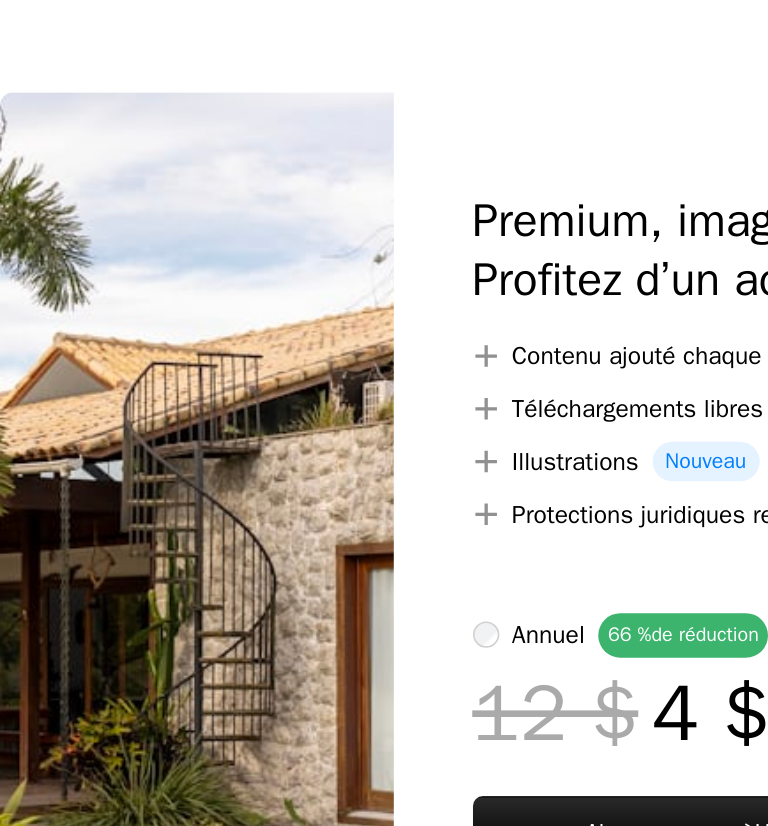 click at bounding box center [119, 345] 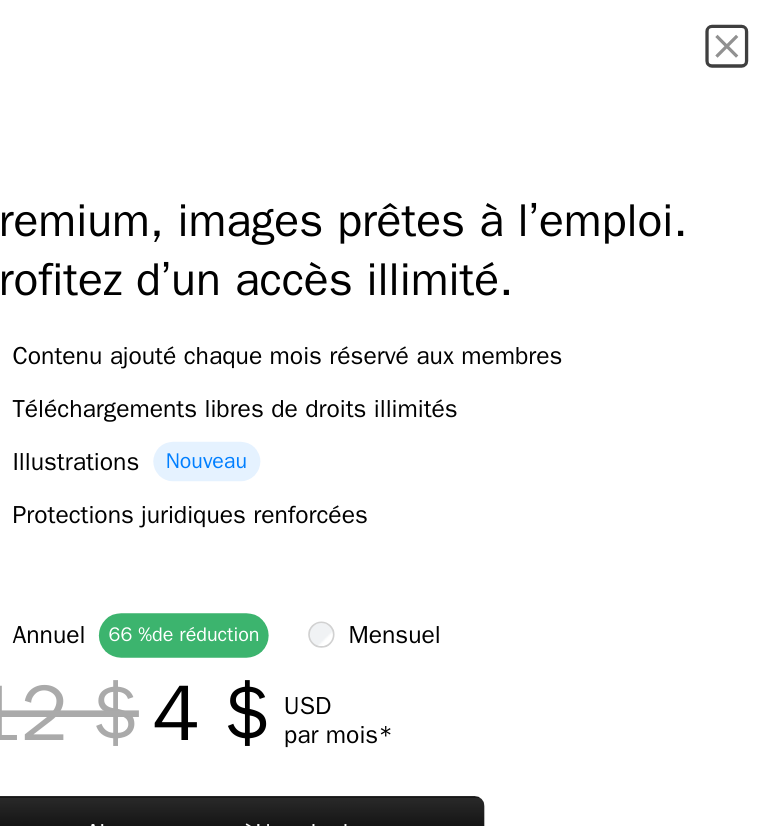 scroll, scrollTop: 6100, scrollLeft: 0, axis: vertical 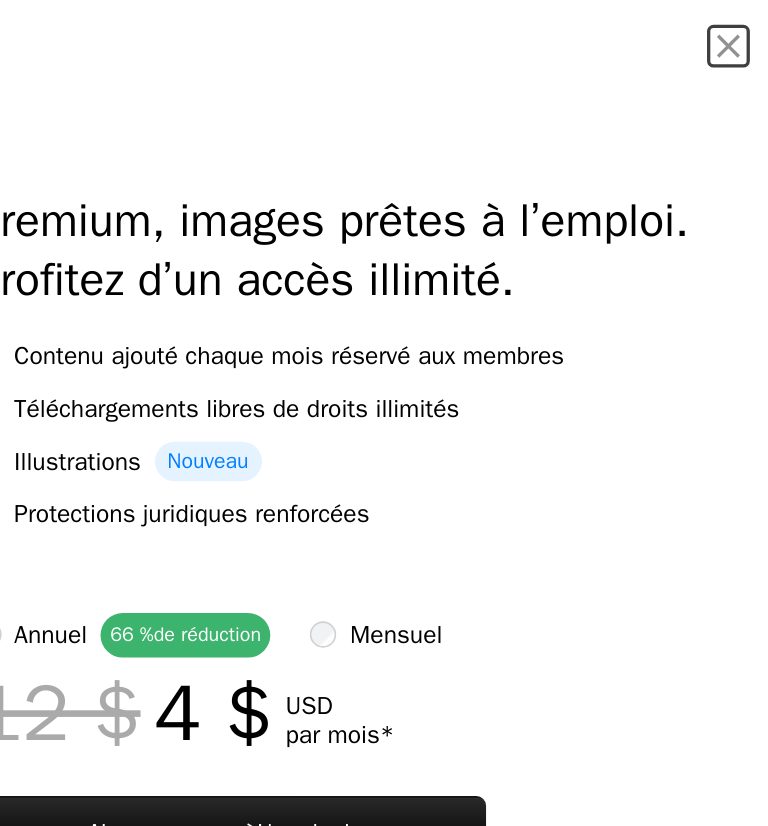 click on "An X shape" at bounding box center (744, 28) 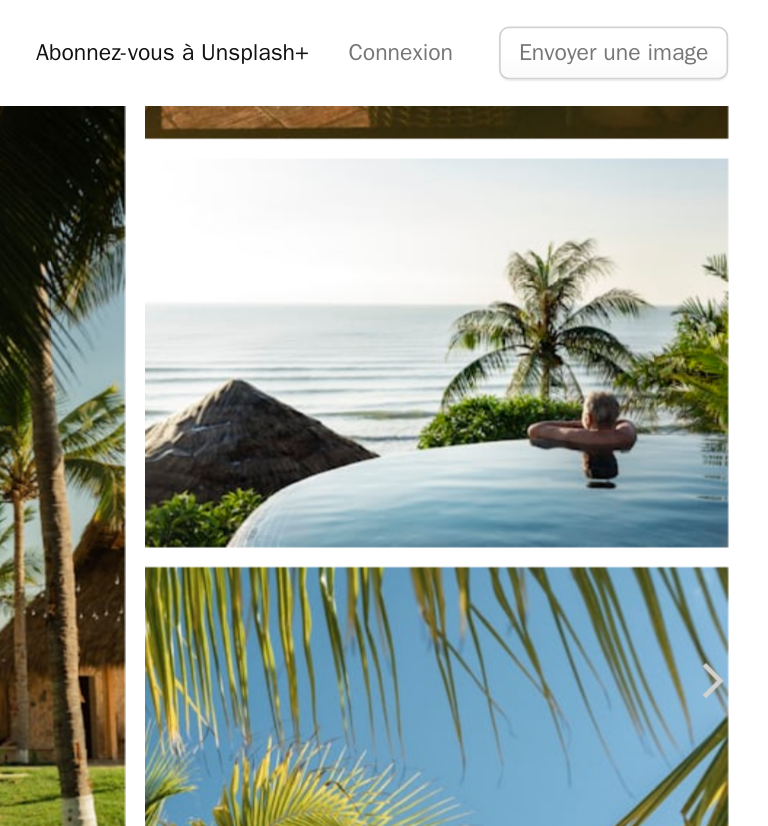click at bounding box center (384, 3923) 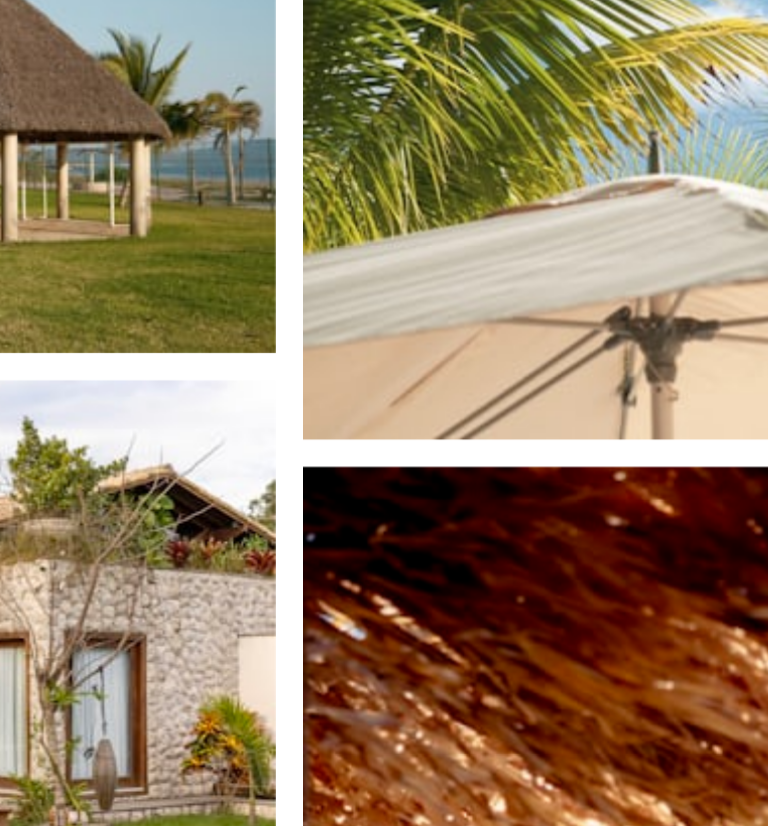 scroll, scrollTop: 59, scrollLeft: 0, axis: vertical 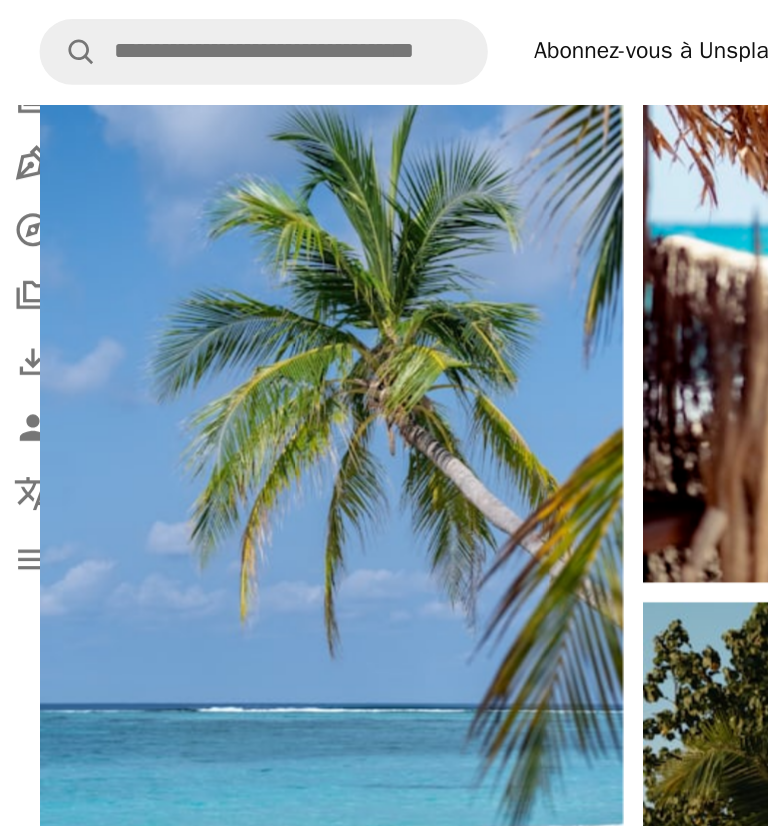 click at bounding box center (119, 6505) 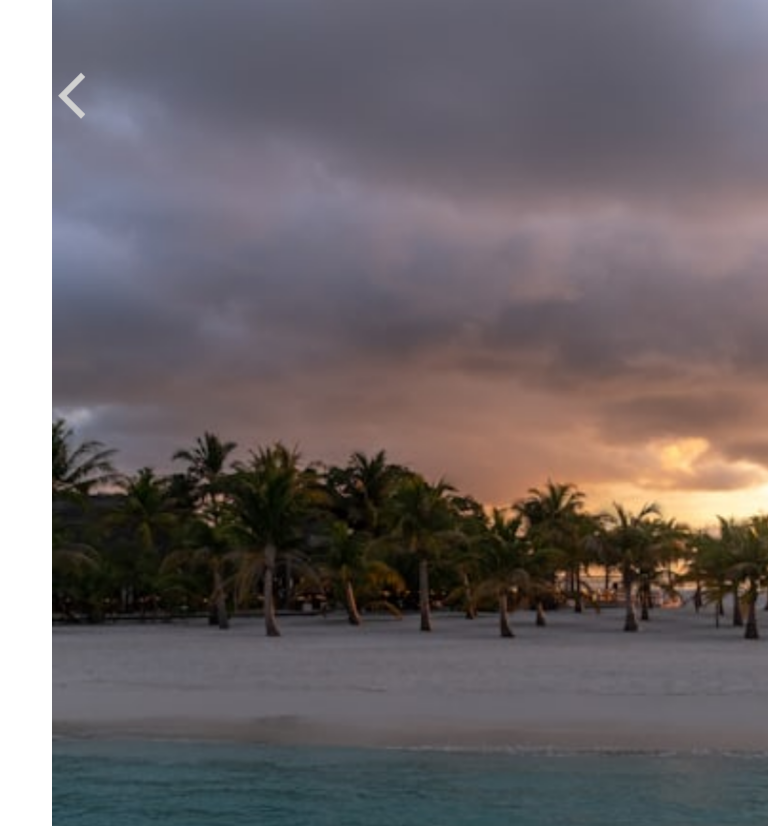 scroll, scrollTop: 9475, scrollLeft: 0, axis: vertical 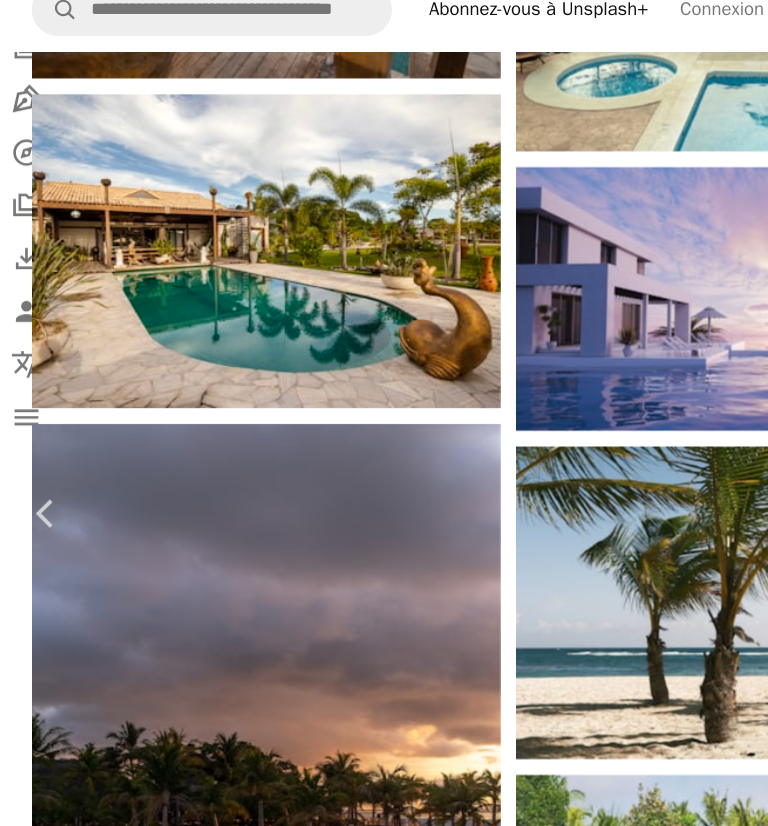 click at bounding box center (532, 4320) 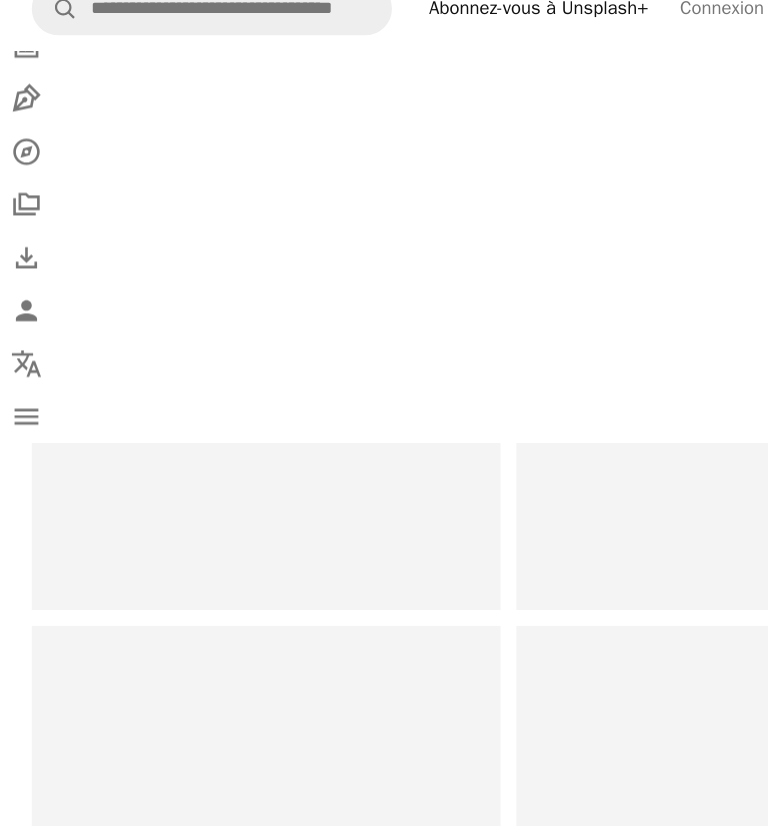 click on "Unsplash logo Accueil Unsplash A photo Pen Tool A compass A stack of folders Download Person Localization icon navigation menu A magnifying glass Abonnez-vous à Unsplash+ Connexion Envoyer une image JSB Co. Pour  Unsplash+ A heart A plus sign Modifier l’image   Plus sign for Unsplash+ A lock   Télécharger Zoom in A forward-right arrow Partager More Actions un escalier en colimaçon à côté d’un bâtiment en pierre Télécharger cette photo HD de vacances, propriété, Airbnb et location signée JSB Co. (@jsbco) Calendar outlined Publiée le  28 juin 2023 Safety Contenu cédé sous  Licence Unsplash+ vacances propriété Airbnb location escalier en colimaçon logement Immobilier locatif maison de vacances week-end Séjours Airbnb villa de vacances Images gratuites De cette série Images associées Aujourd'hui Images Arrière-plans Fonds d’écran" at bounding box center (384, -1285) 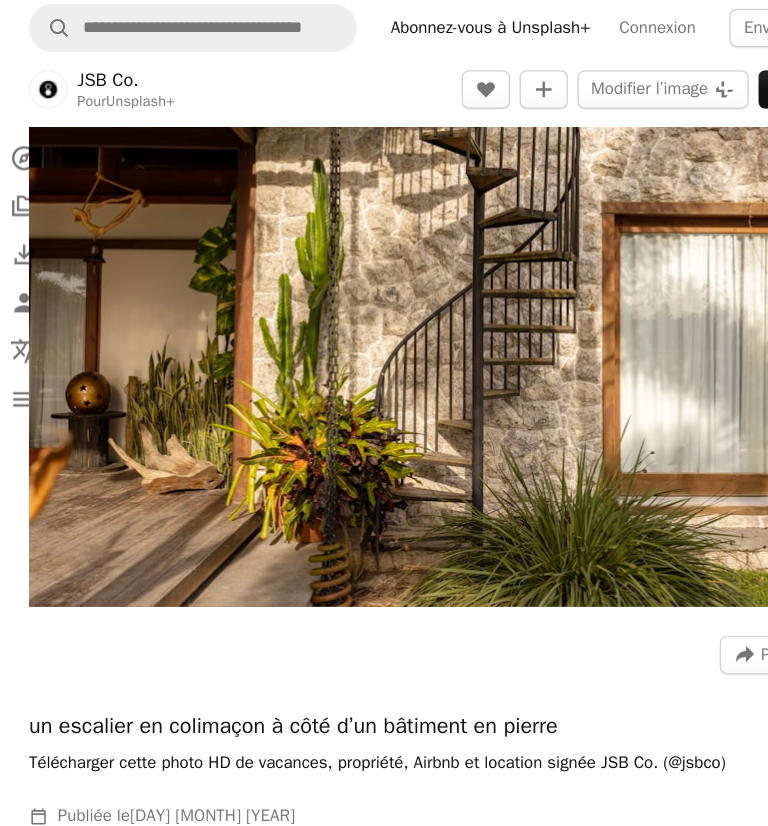 scroll, scrollTop: 463, scrollLeft: 0, axis: vertical 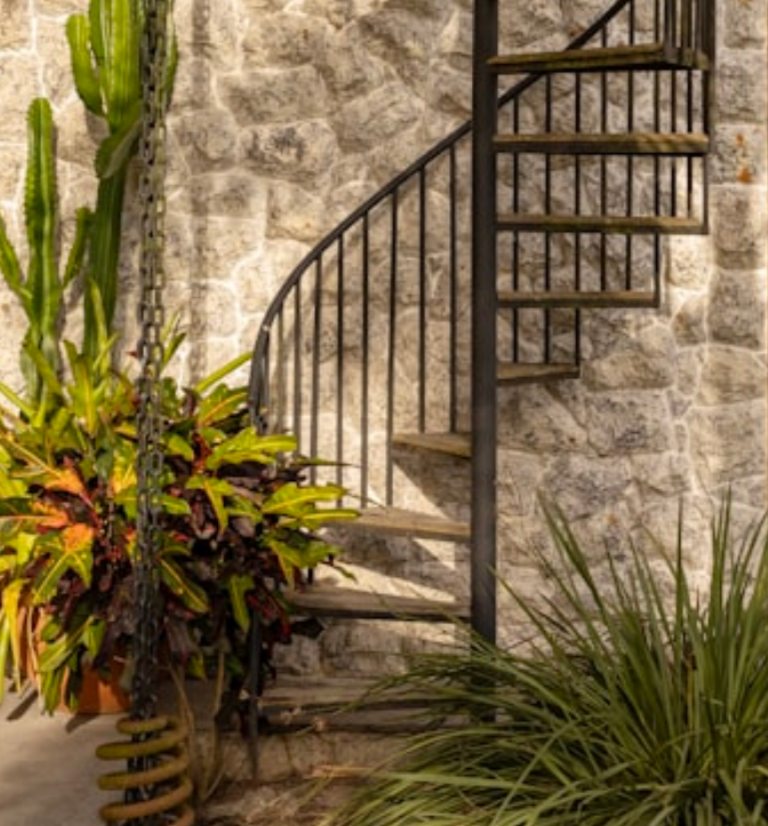 click at bounding box center (384, 273) 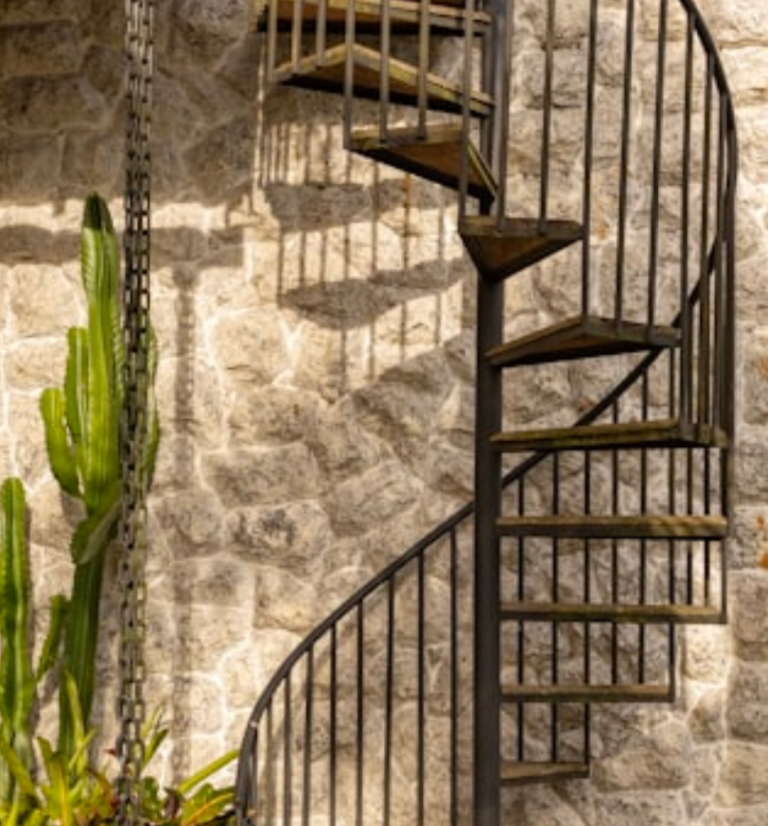 click at bounding box center [384, 412] 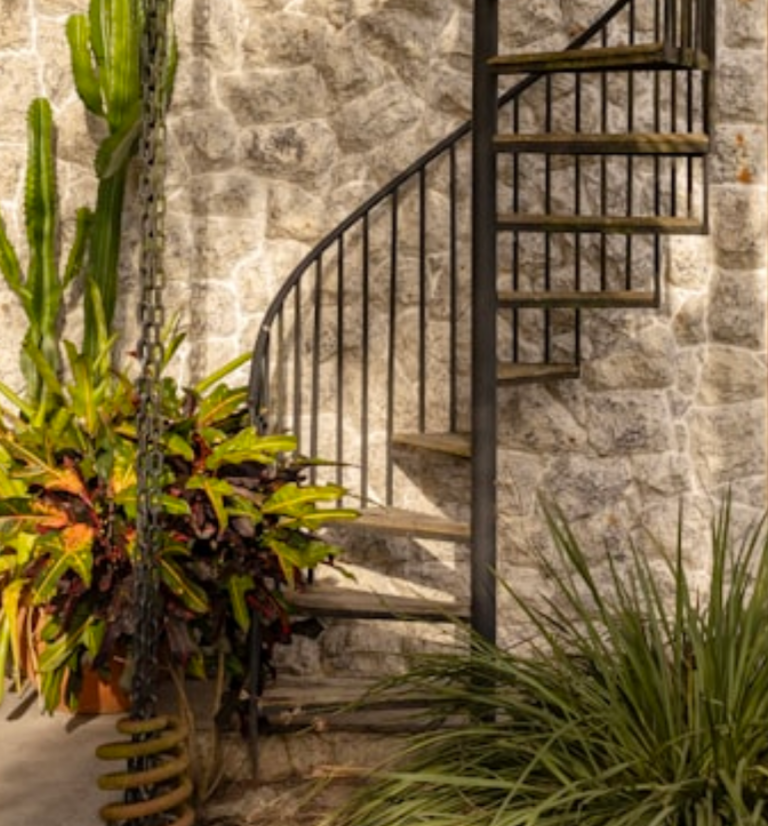 scroll, scrollTop: 385, scrollLeft: 0, axis: vertical 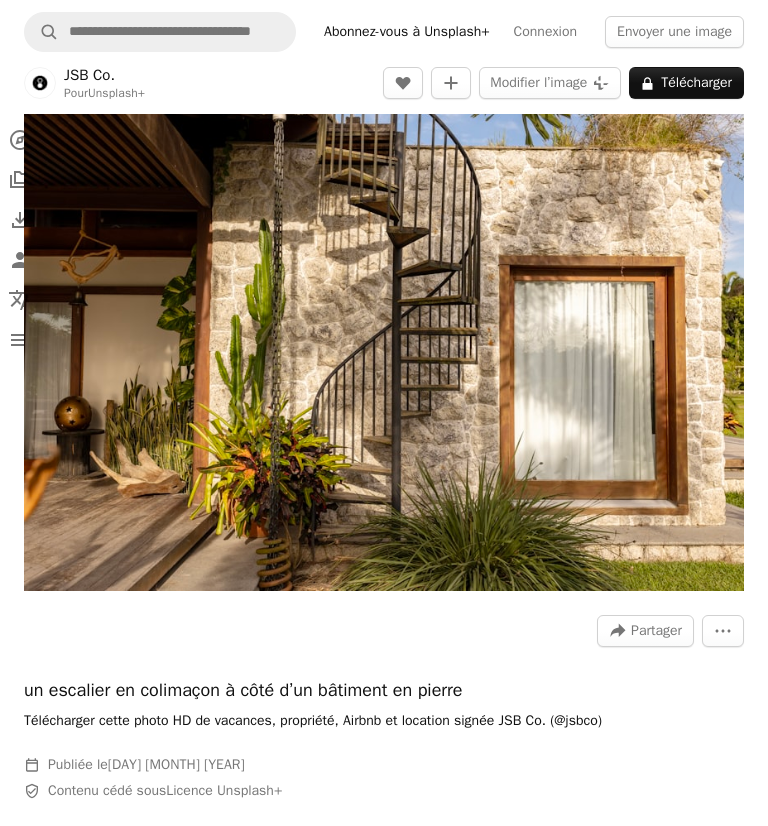 click at bounding box center [384, 351] 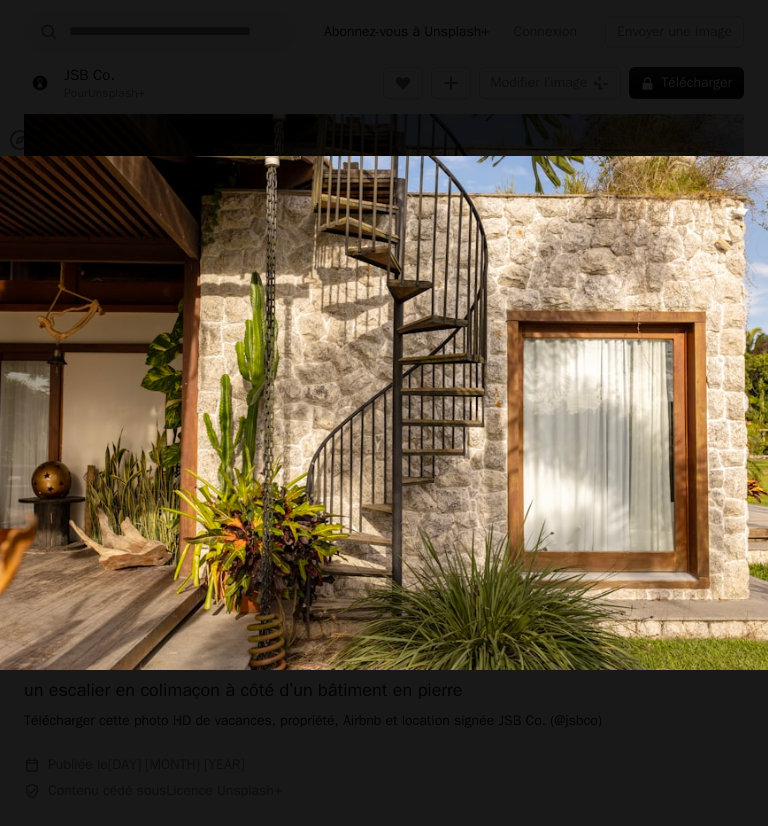 click at bounding box center (384, 412) 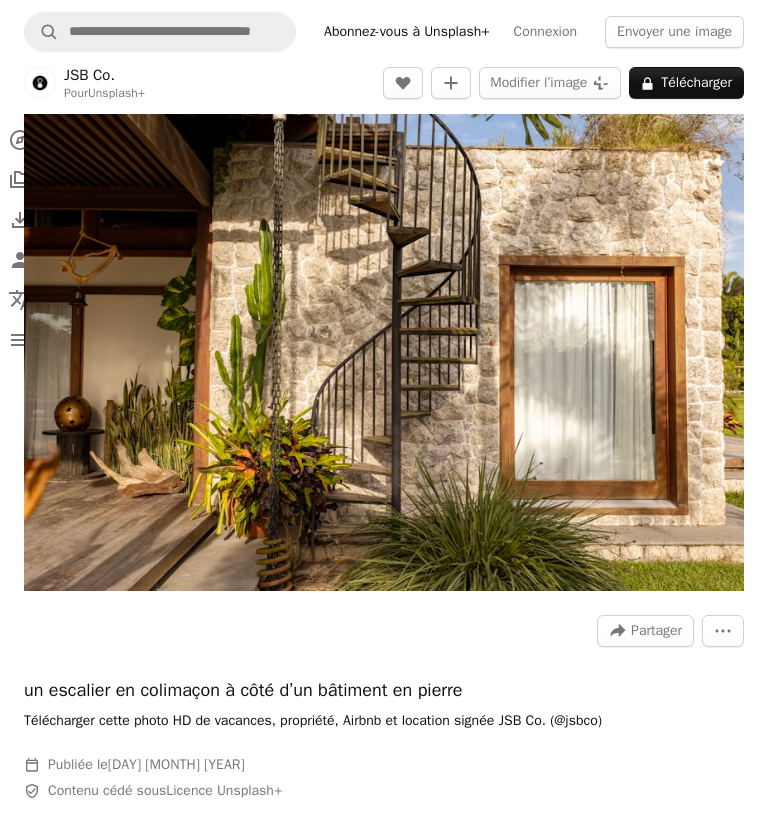 click at bounding box center (384, 351) 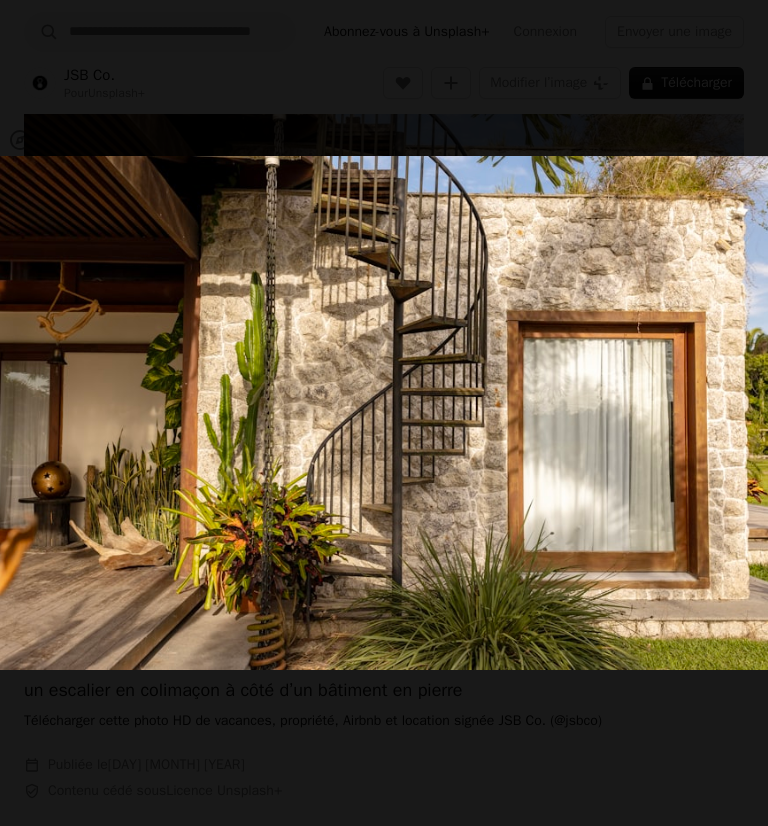 scroll, scrollTop: 468, scrollLeft: 0, axis: vertical 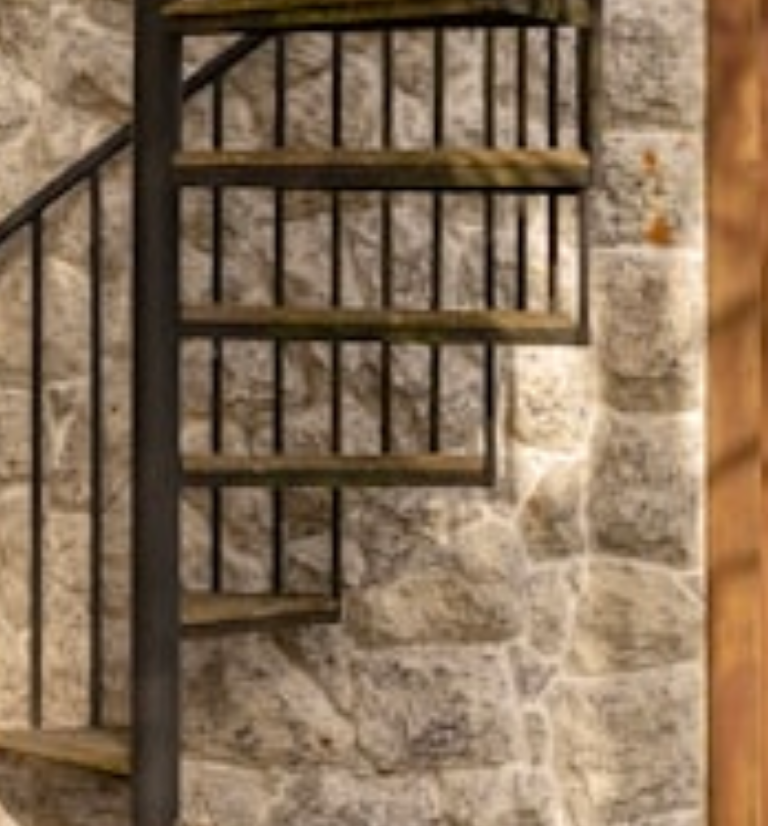 click at bounding box center [384, 412] 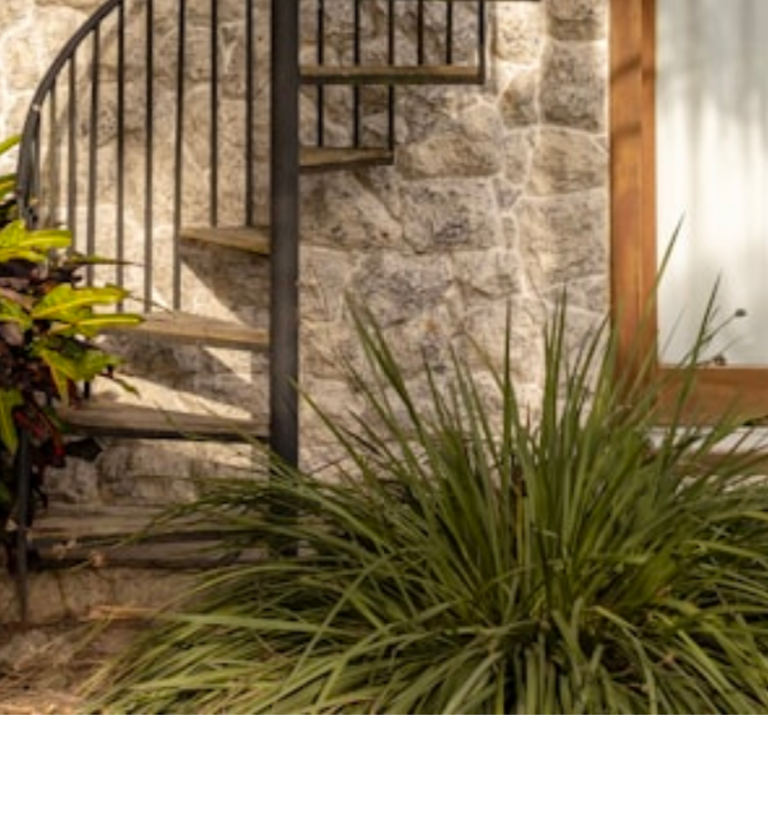 scroll, scrollTop: 488, scrollLeft: 0, axis: vertical 